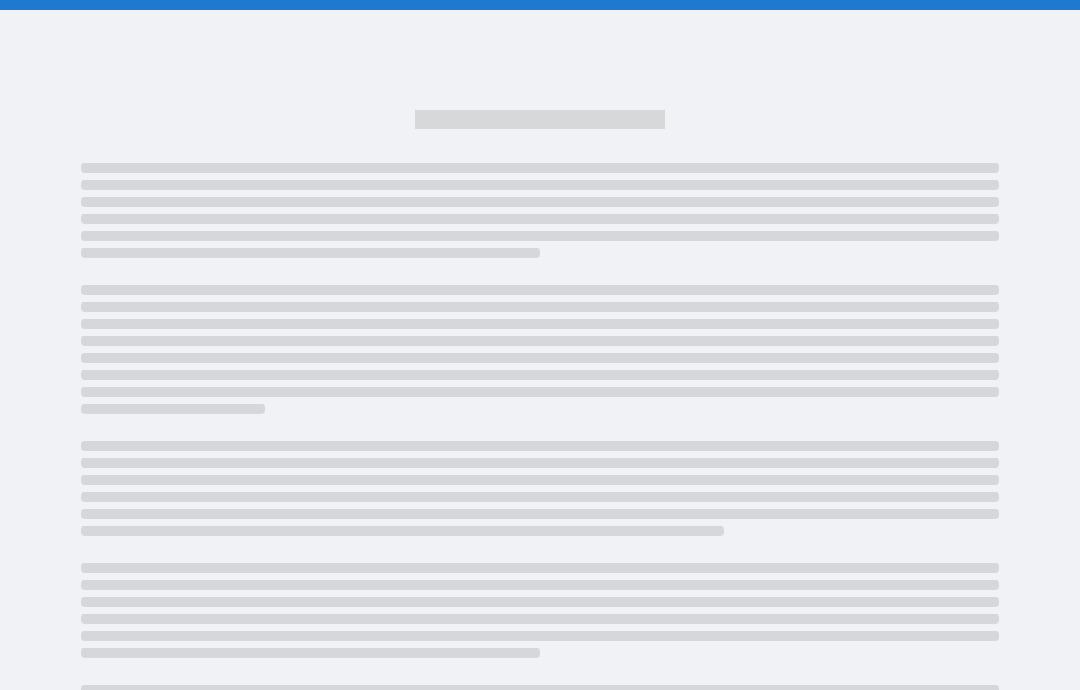scroll, scrollTop: 0, scrollLeft: 0, axis: both 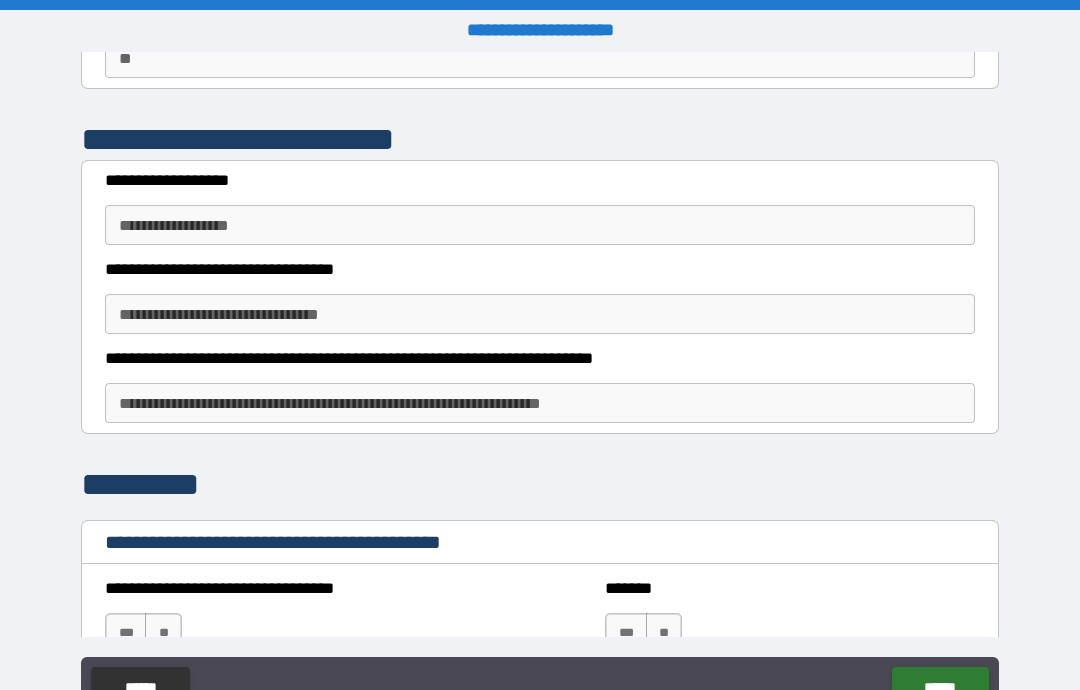 click on "**********" at bounding box center (540, 225) 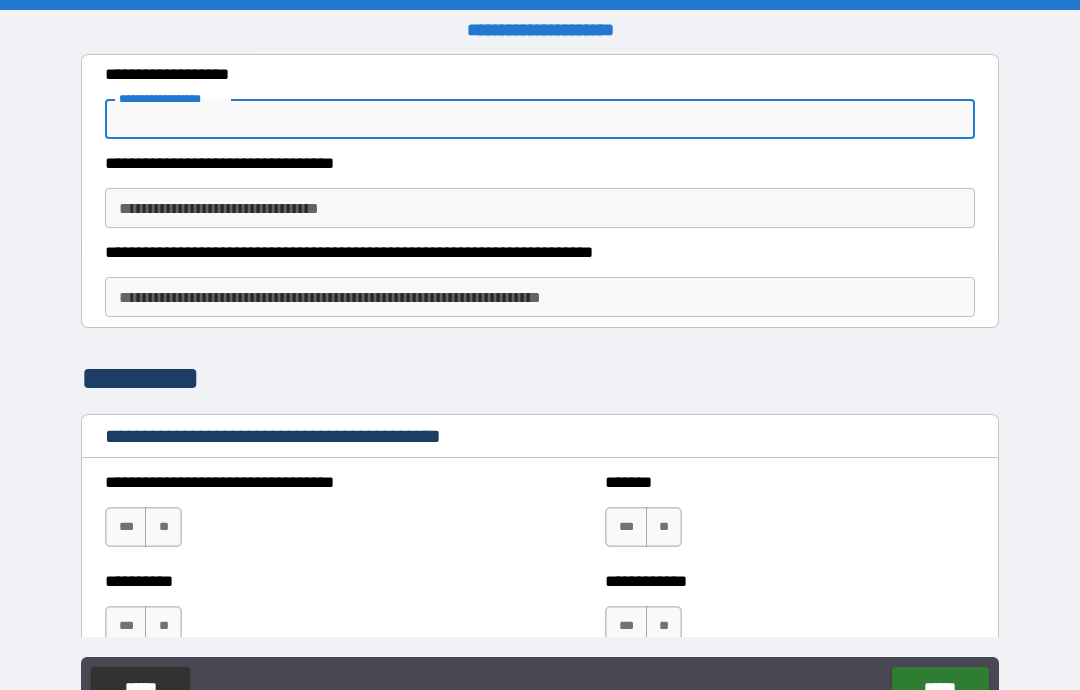 scroll, scrollTop: 306, scrollLeft: 0, axis: vertical 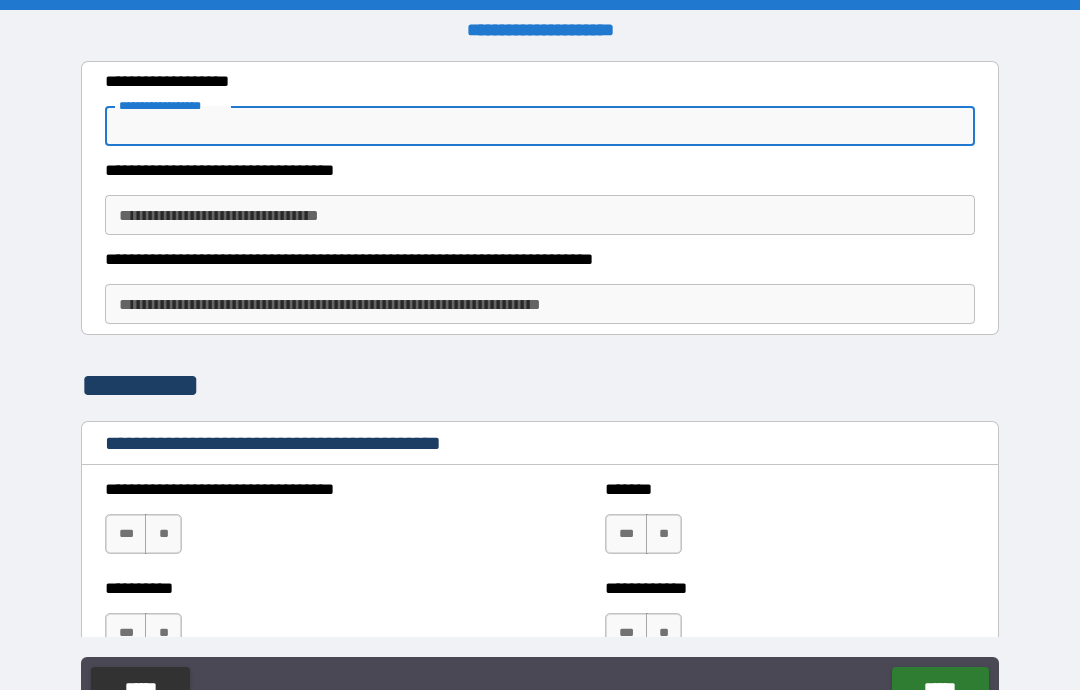 click on "**********" at bounding box center [540, 215] 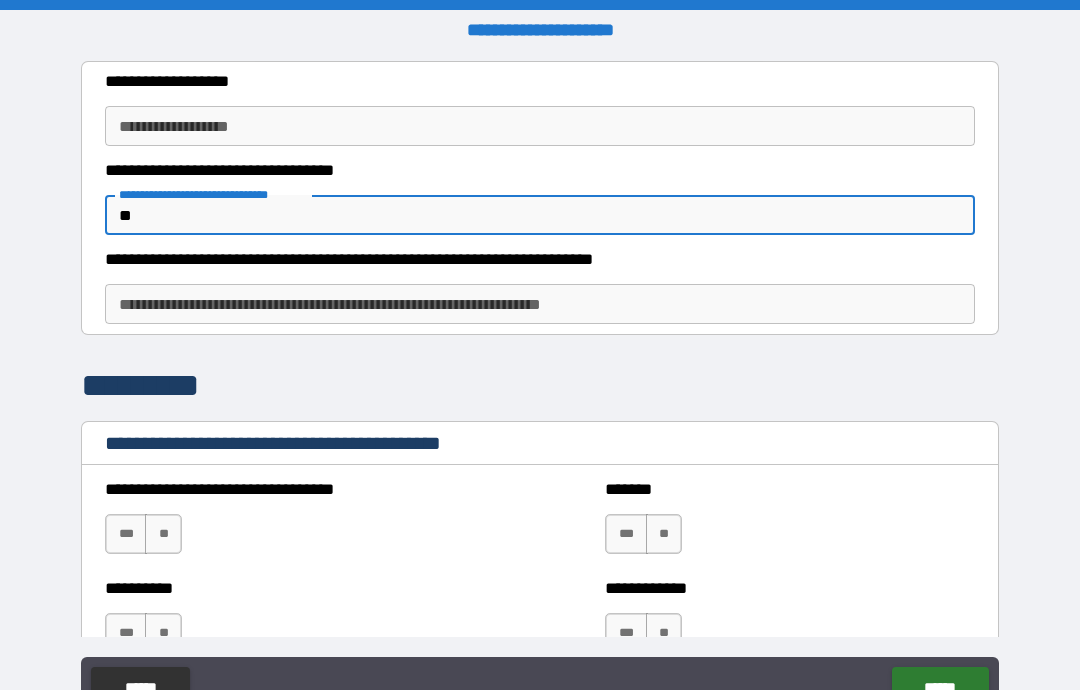 type on "*" 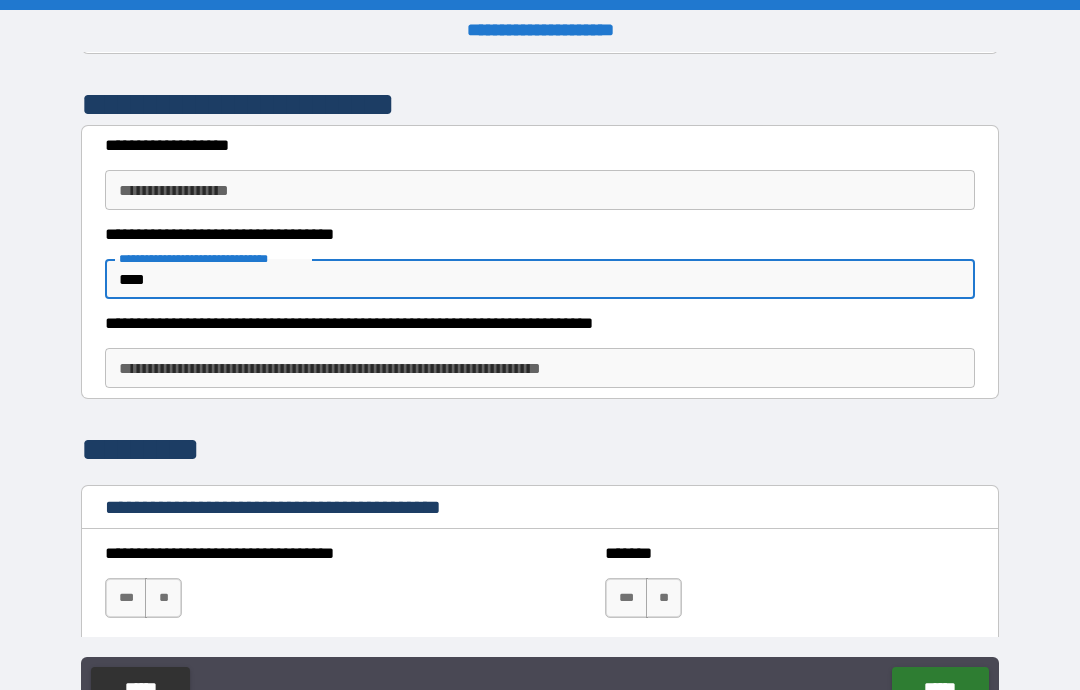 scroll, scrollTop: 240, scrollLeft: 0, axis: vertical 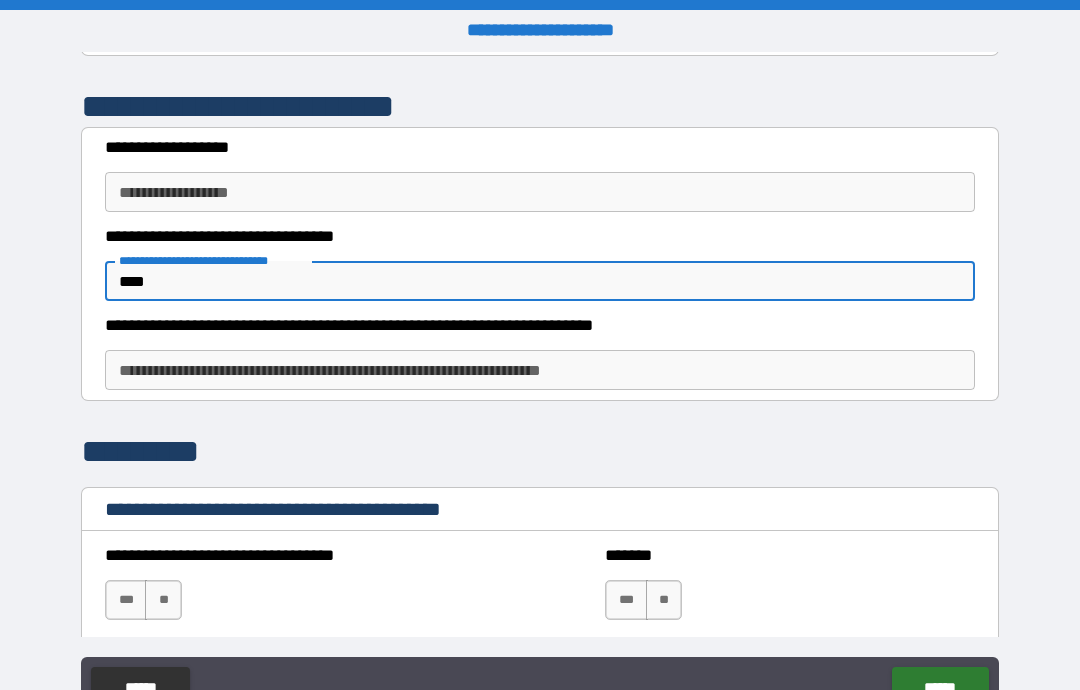 type on "****" 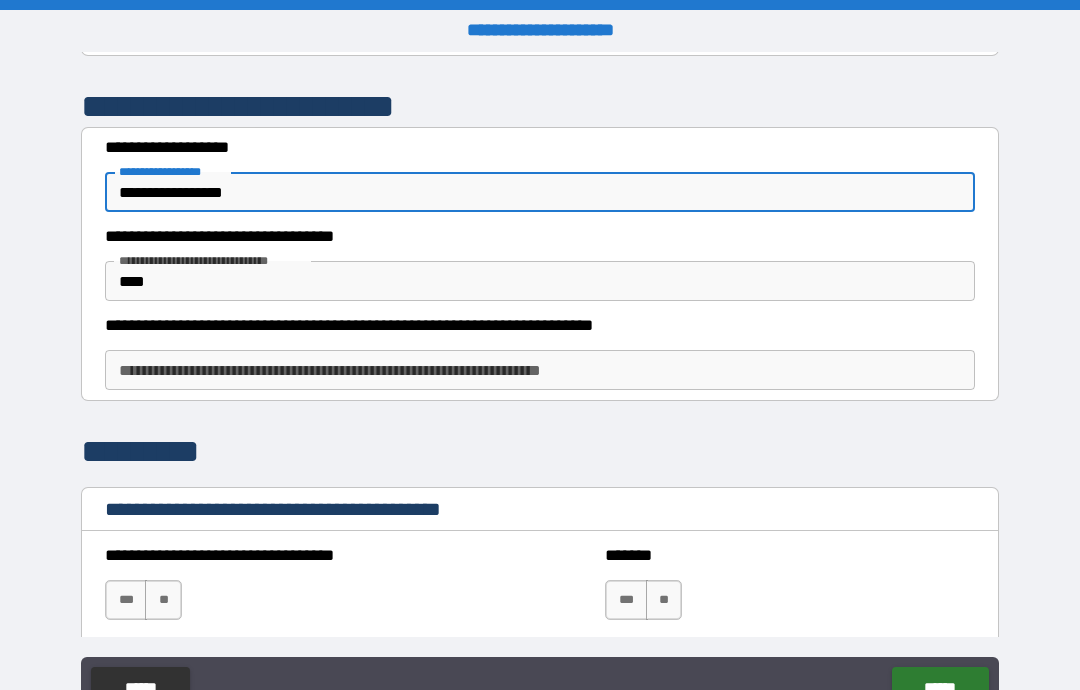 type on "**********" 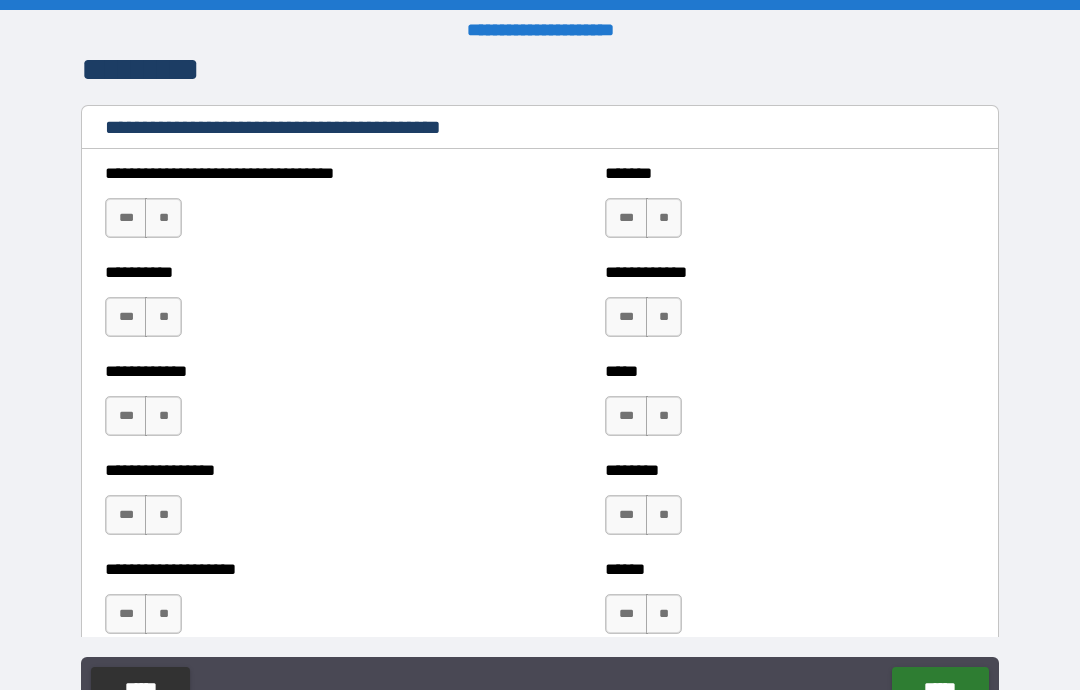 scroll, scrollTop: 620, scrollLeft: 0, axis: vertical 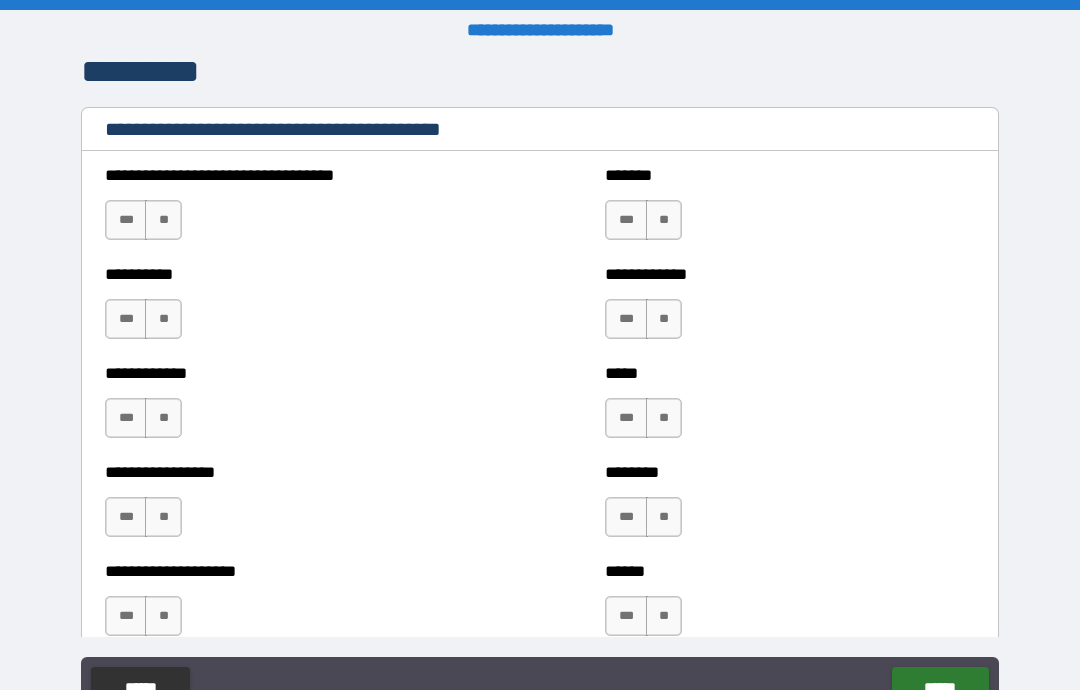 type on "****" 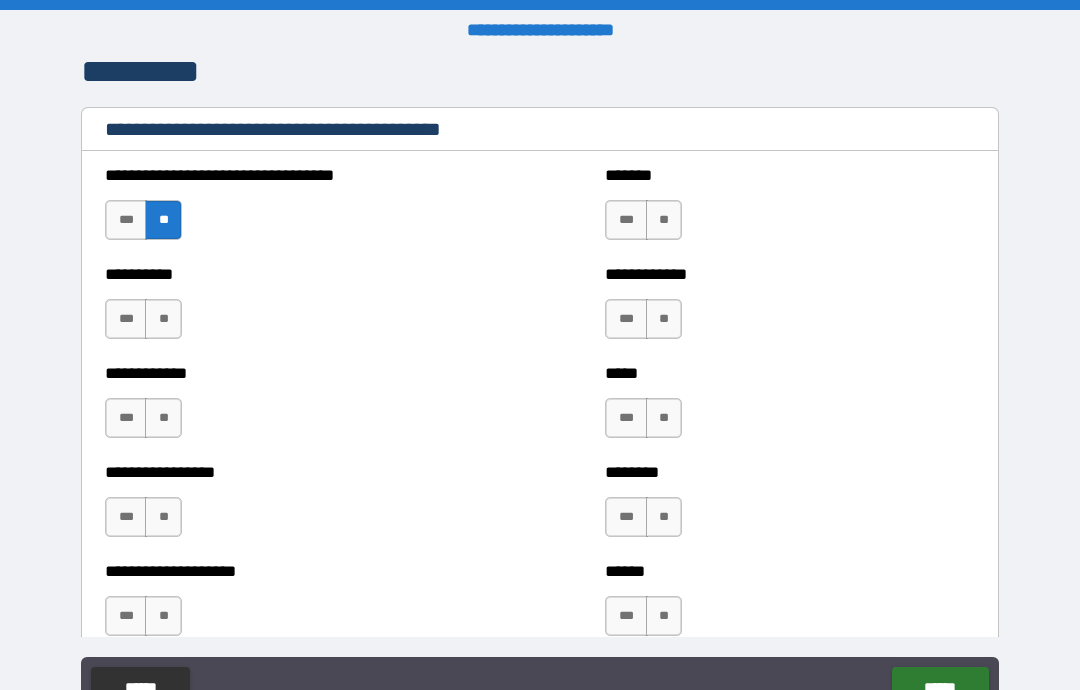 click on "**" at bounding box center [163, 319] 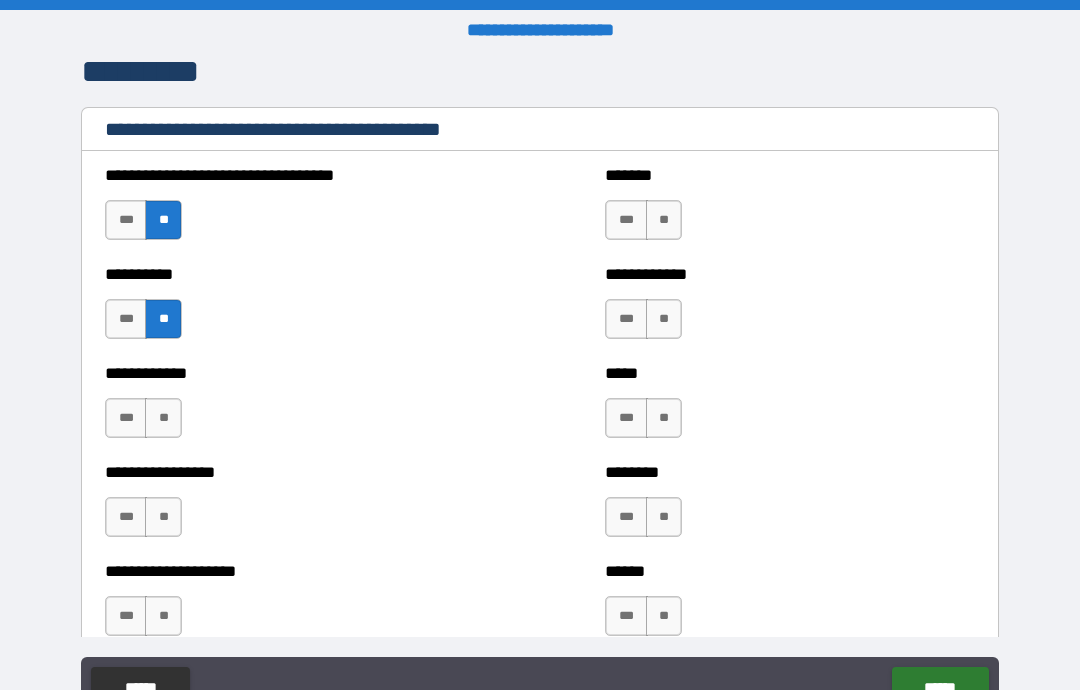 click on "**" at bounding box center [163, 418] 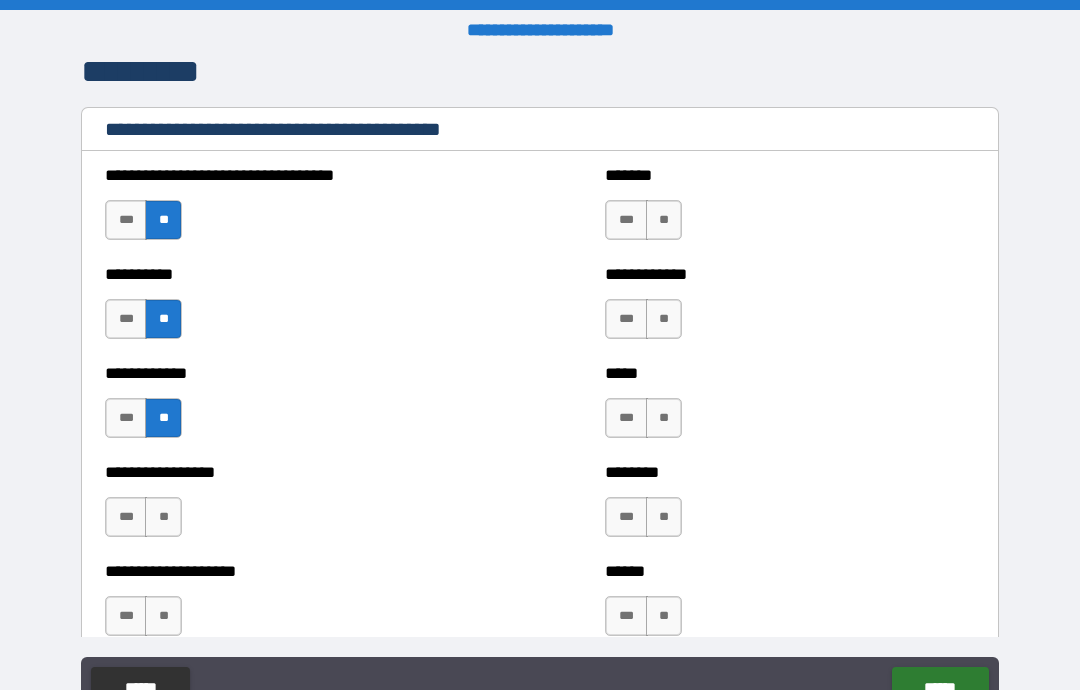 click on "**" at bounding box center [163, 517] 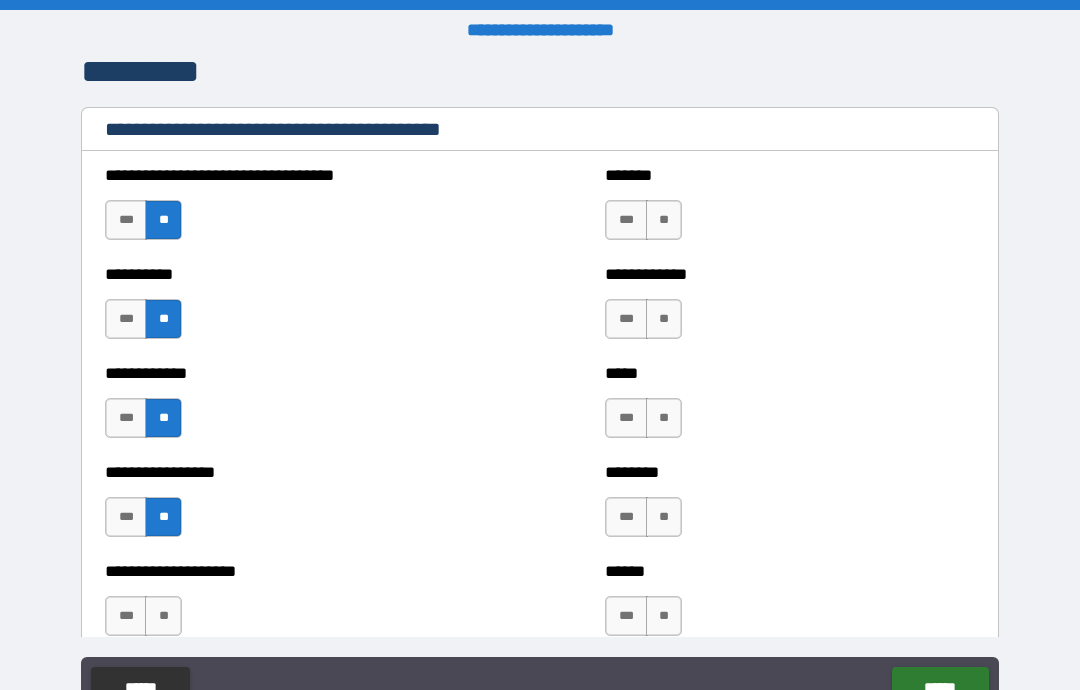 click on "**" at bounding box center (163, 616) 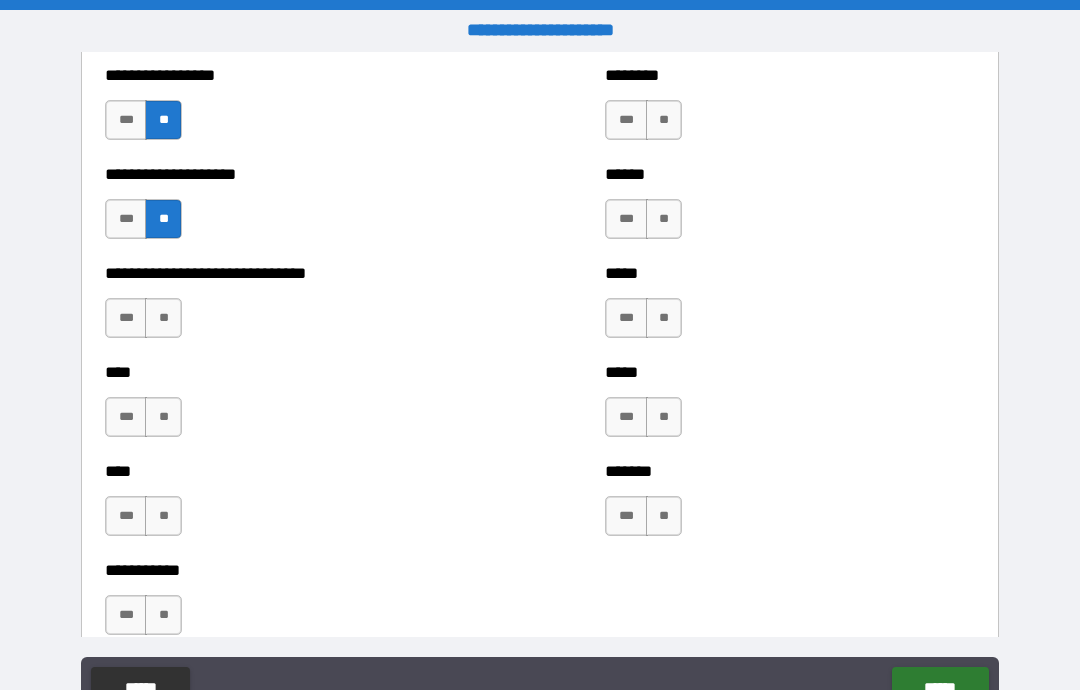 scroll, scrollTop: 1039, scrollLeft: 0, axis: vertical 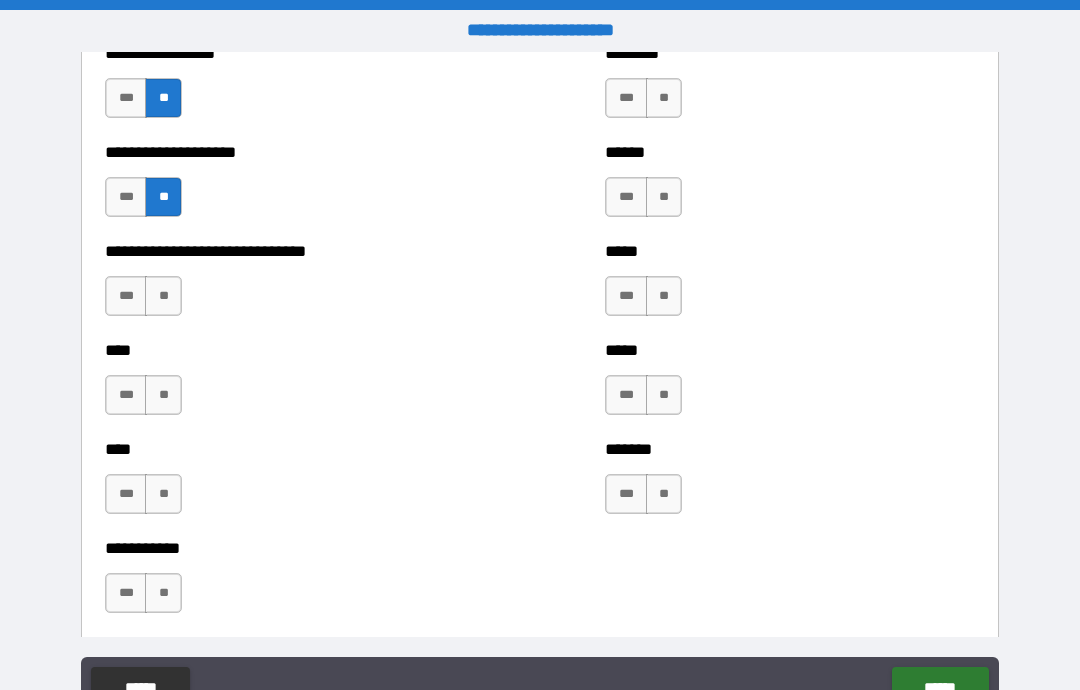 click on "**" at bounding box center (163, 296) 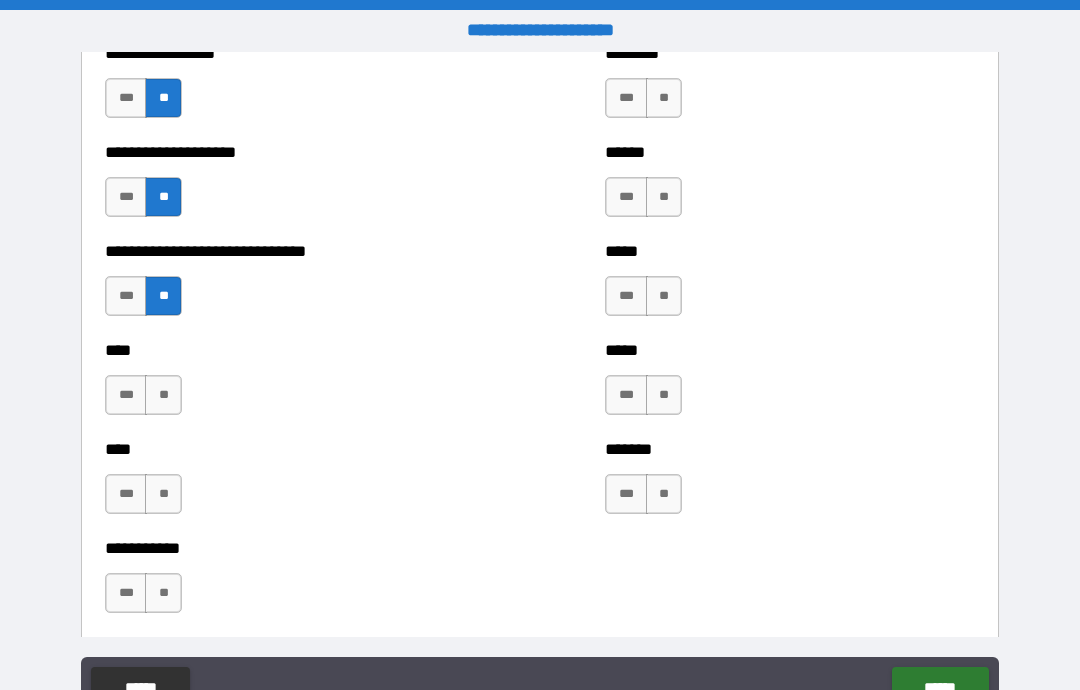 click on "**" at bounding box center (163, 395) 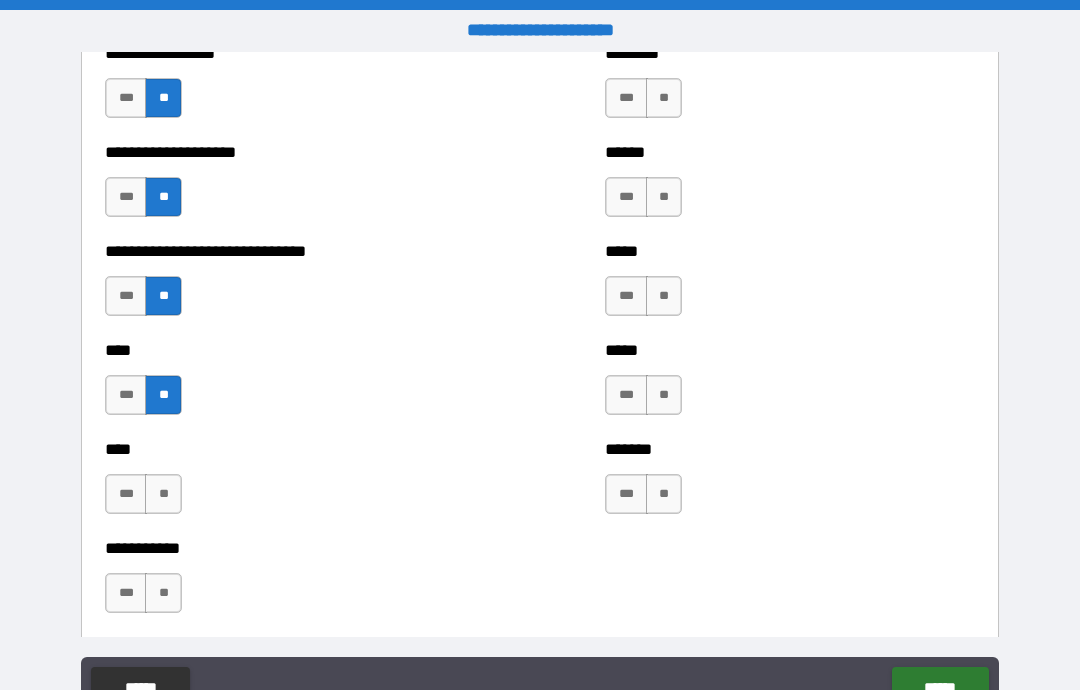 click on "**" at bounding box center (163, 494) 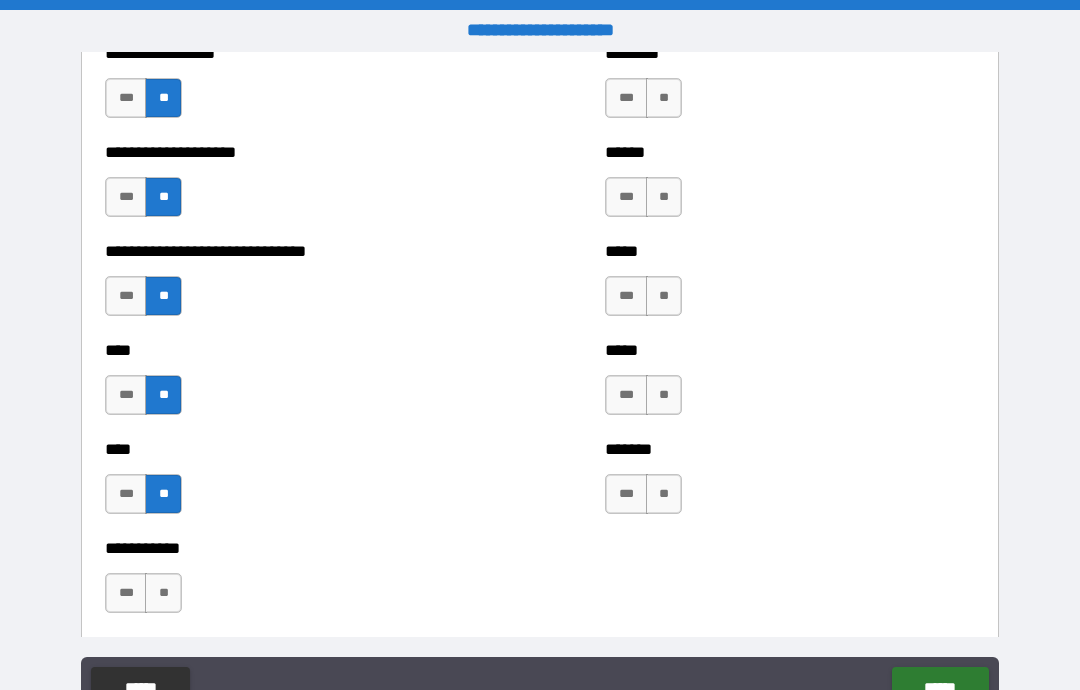 click on "**" at bounding box center (163, 593) 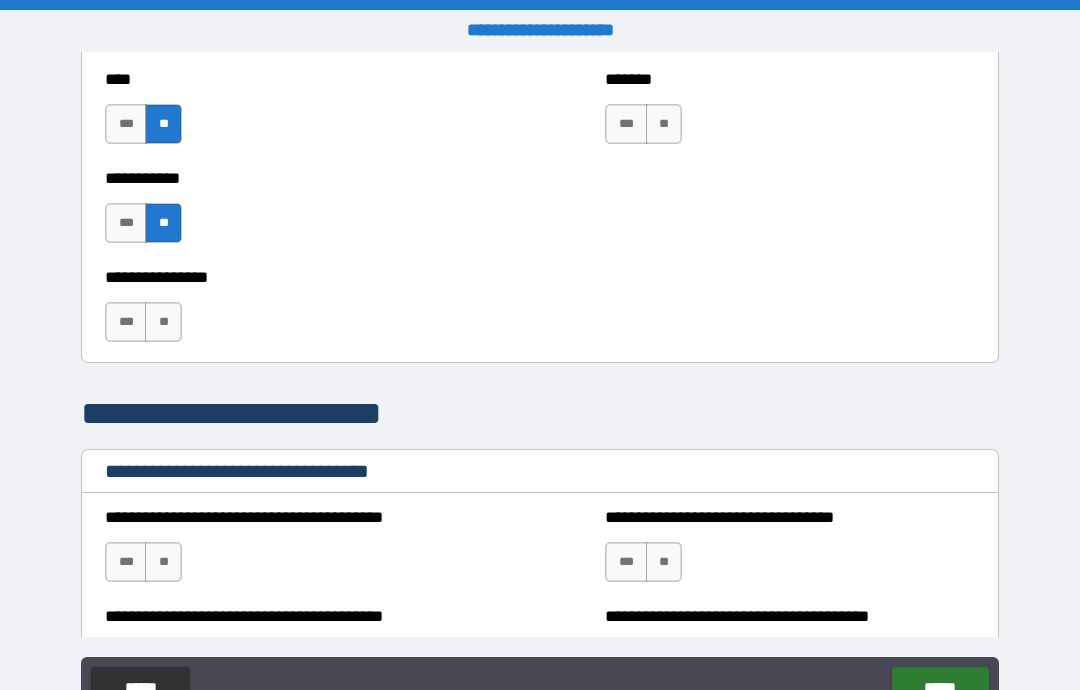 scroll, scrollTop: 1448, scrollLeft: 0, axis: vertical 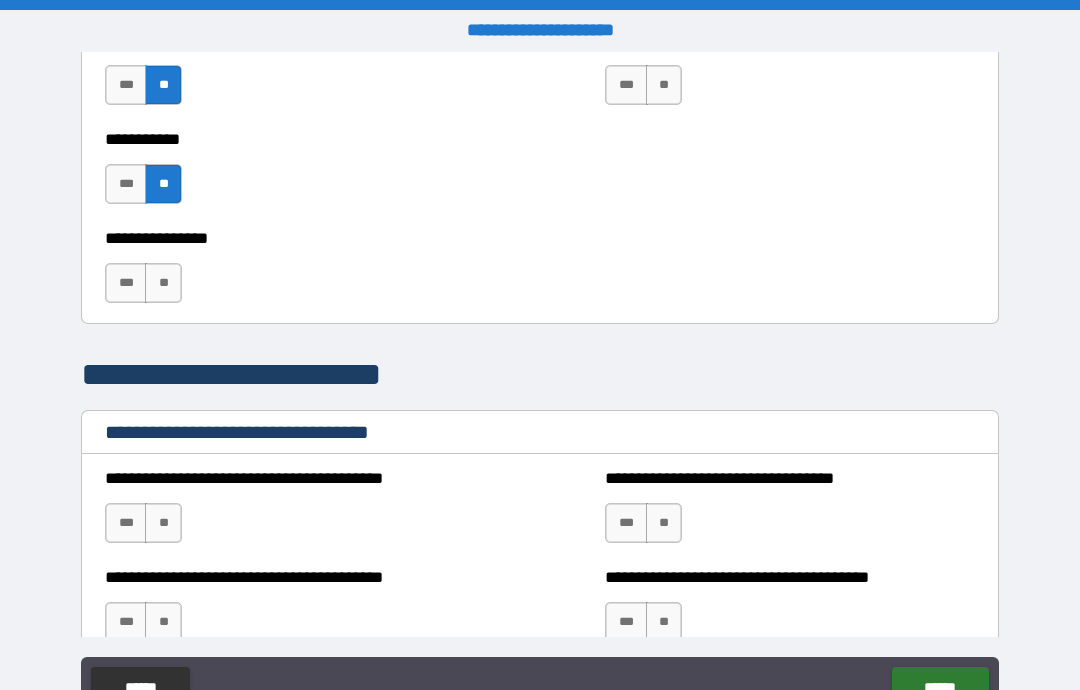 click on "**" at bounding box center (163, 283) 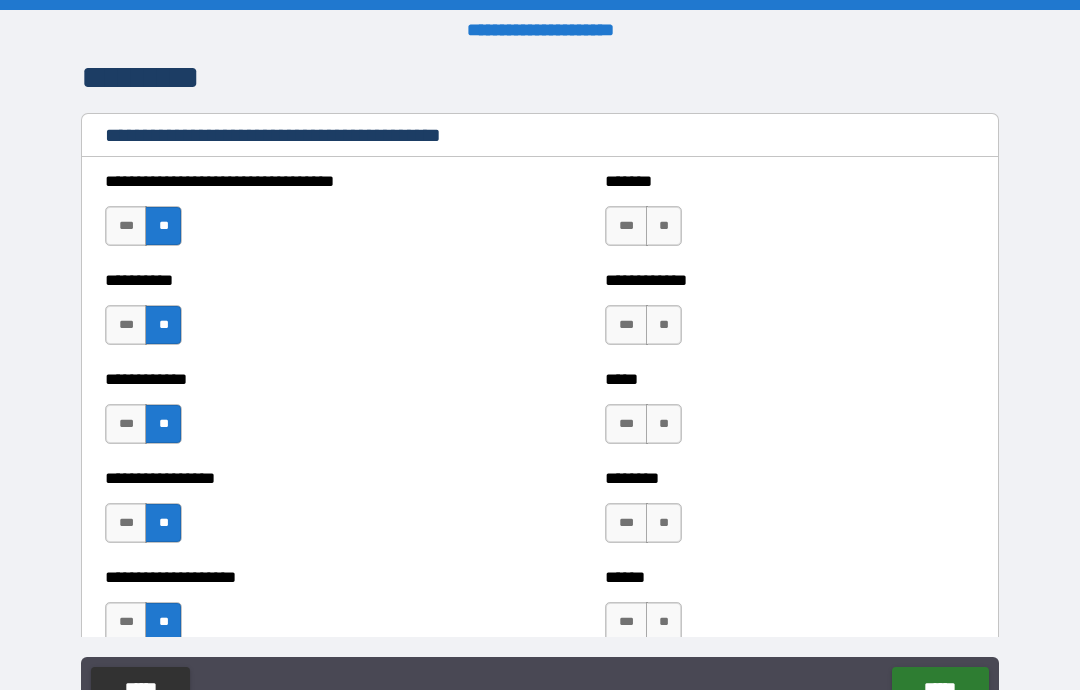 scroll, scrollTop: 627, scrollLeft: 0, axis: vertical 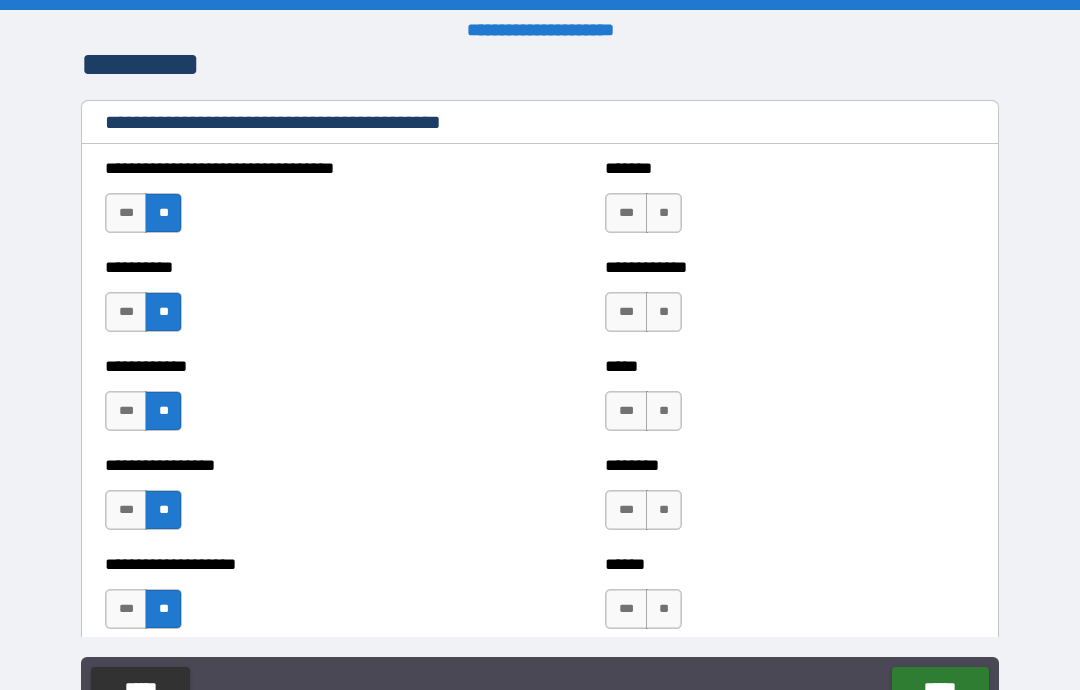 click on "**" at bounding box center [664, 213] 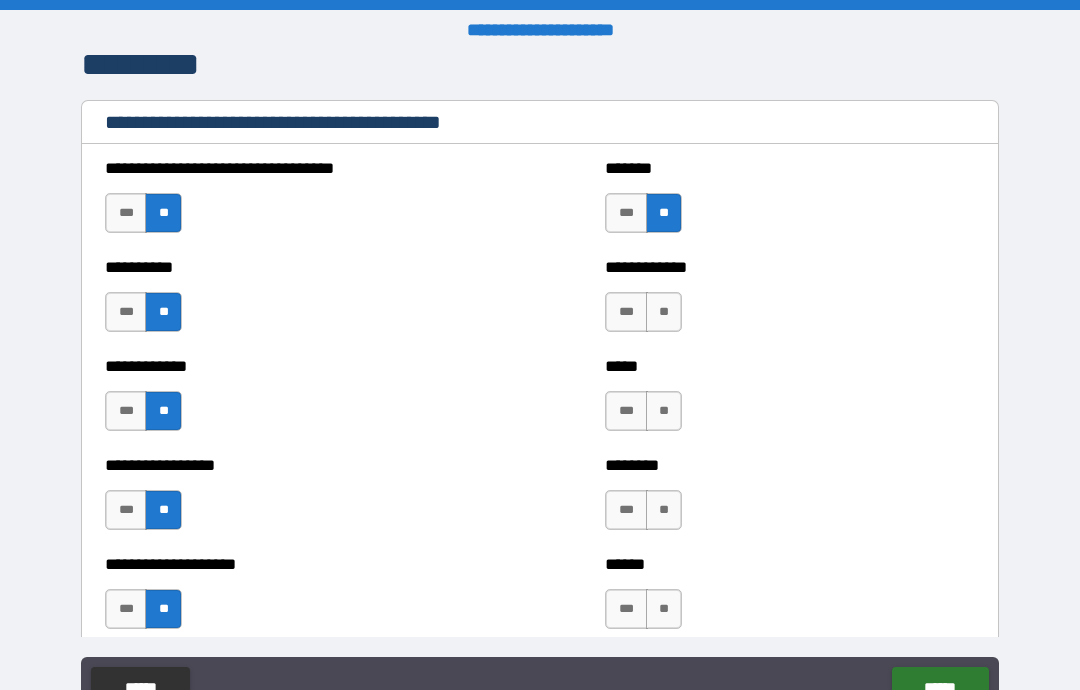 click on "**" at bounding box center [664, 312] 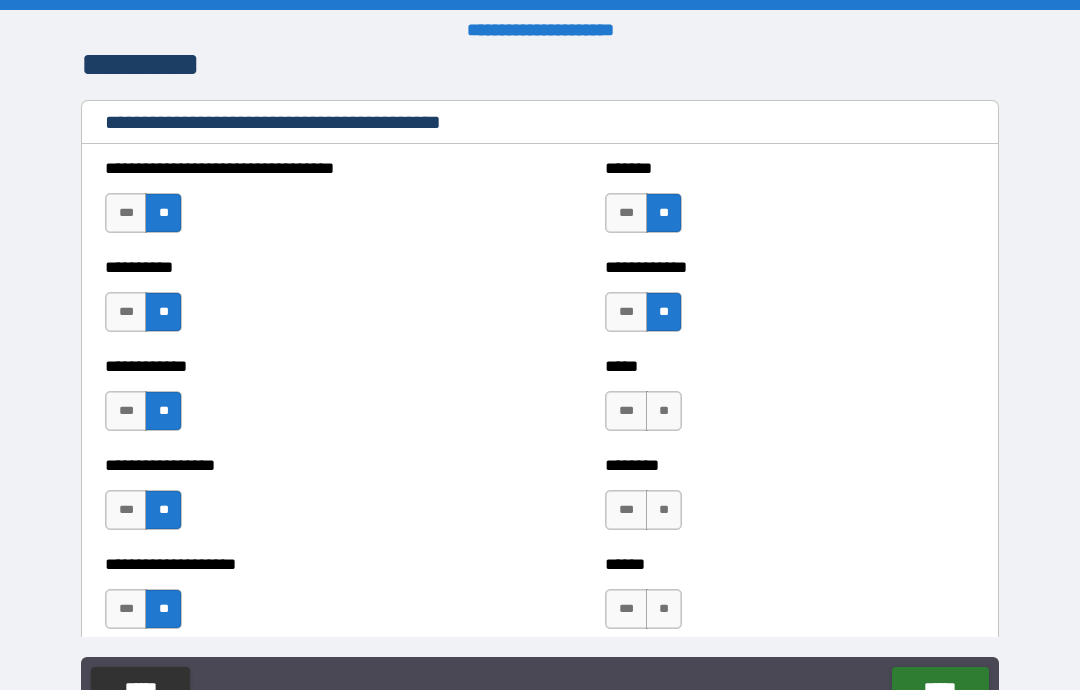 click on "**" at bounding box center [664, 411] 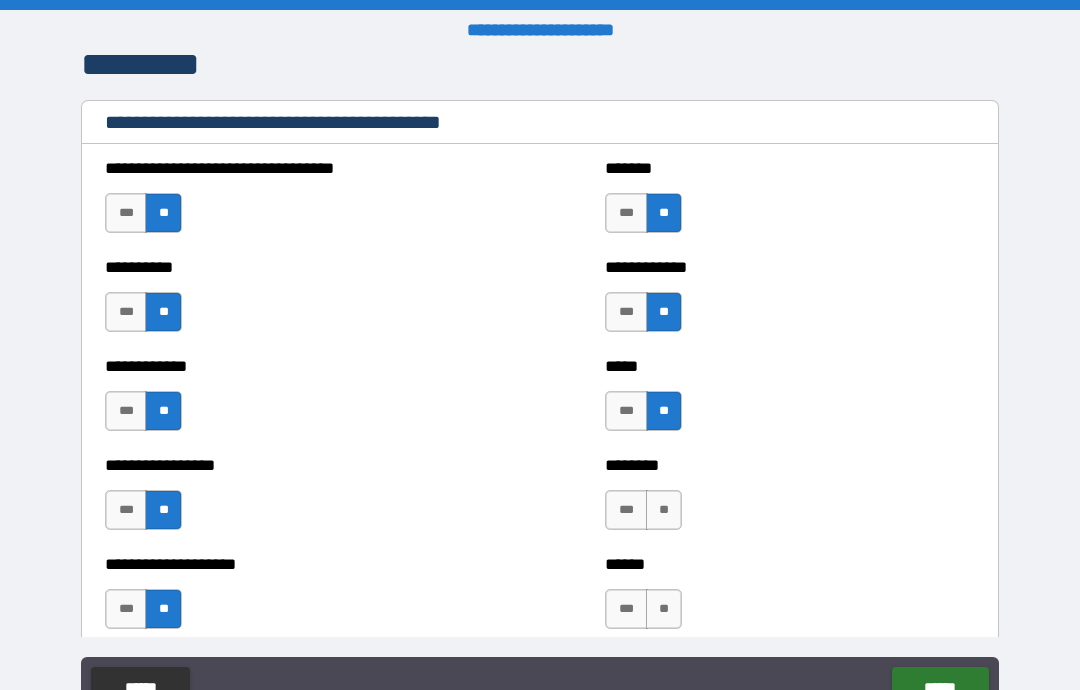 click on "**" at bounding box center [664, 510] 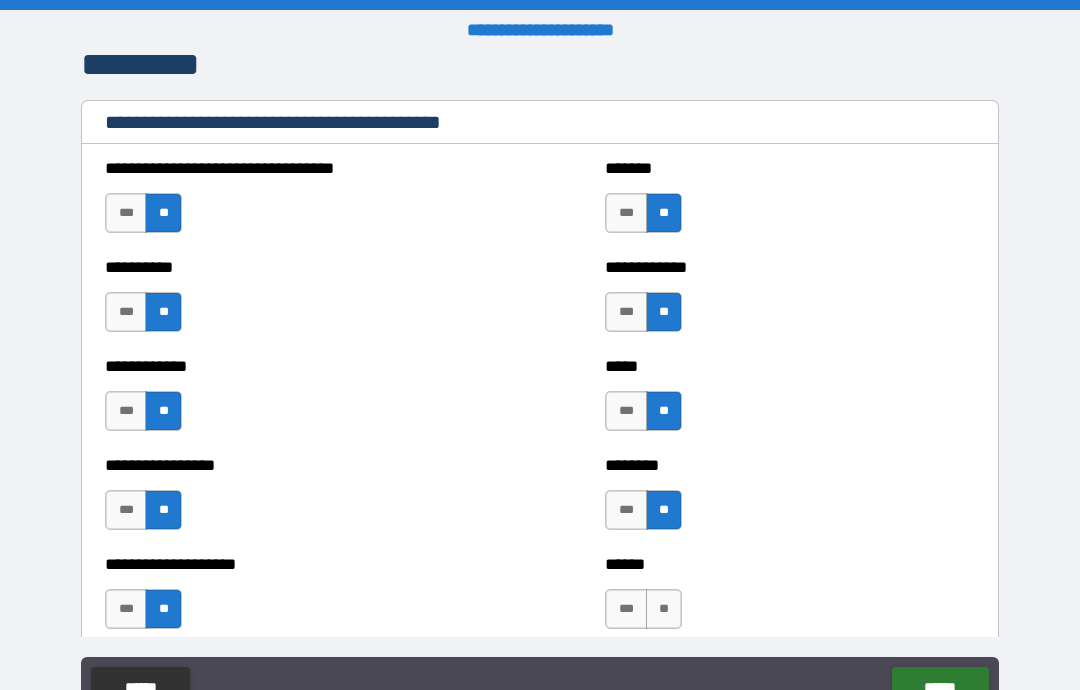 click on "**" at bounding box center [664, 609] 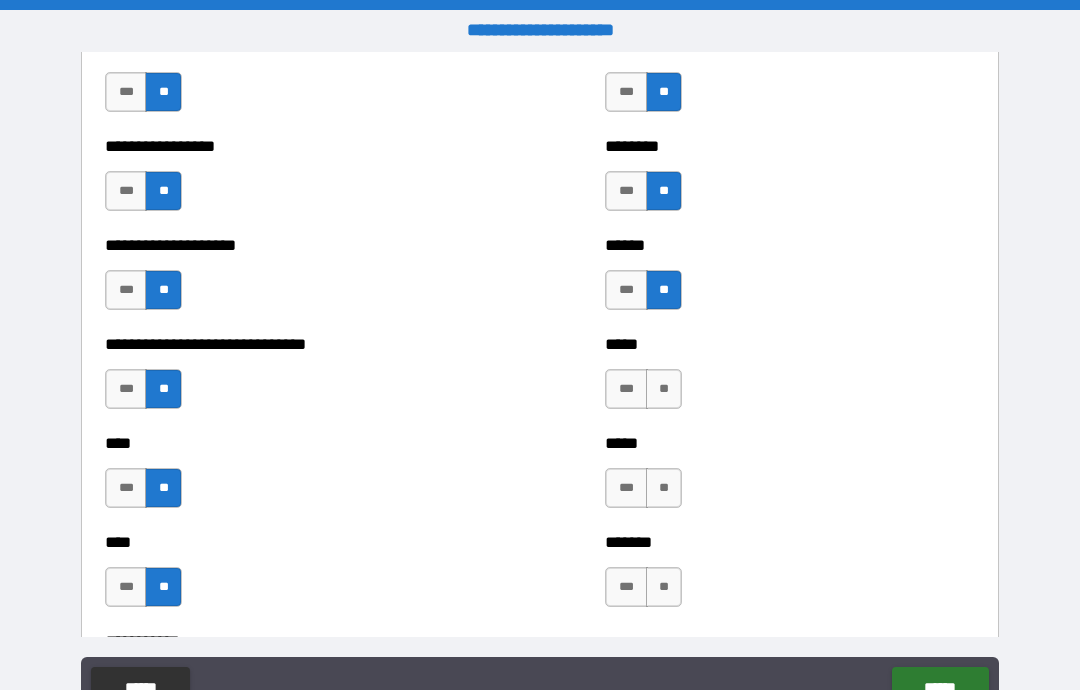 scroll, scrollTop: 1057, scrollLeft: 0, axis: vertical 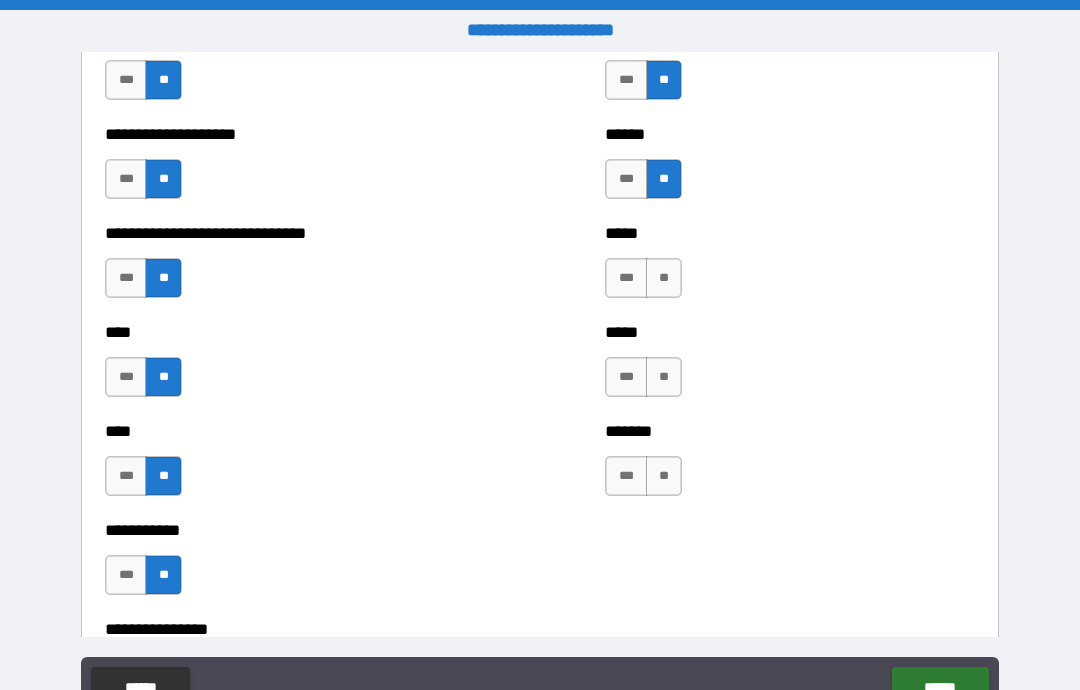 click on "**" at bounding box center (664, 278) 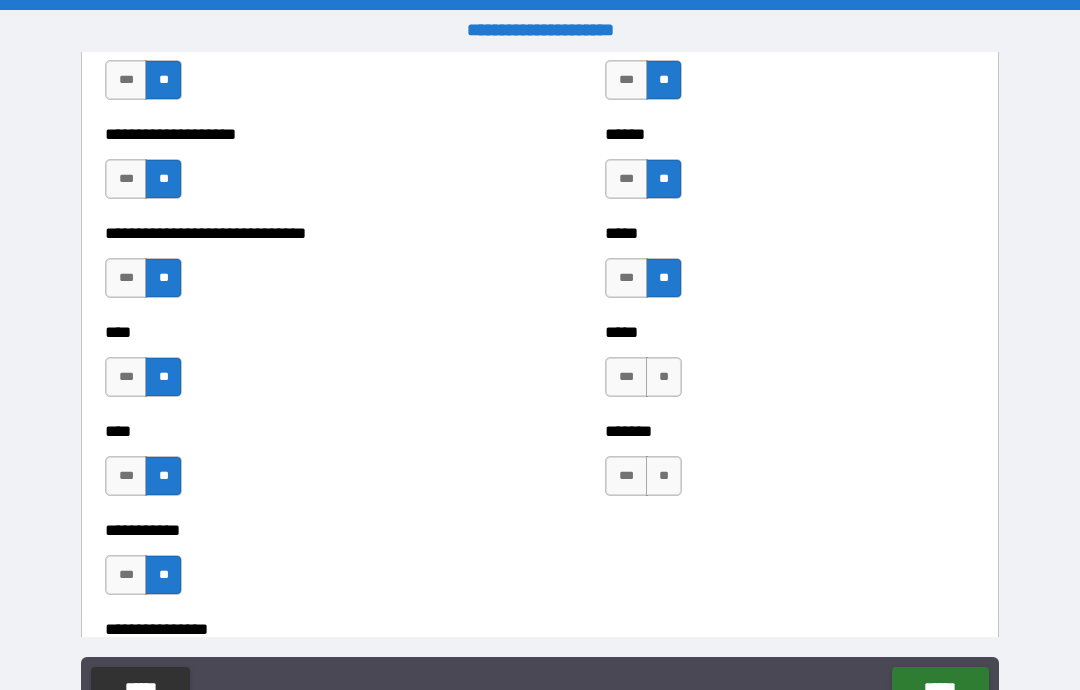 click on "**" at bounding box center [664, 377] 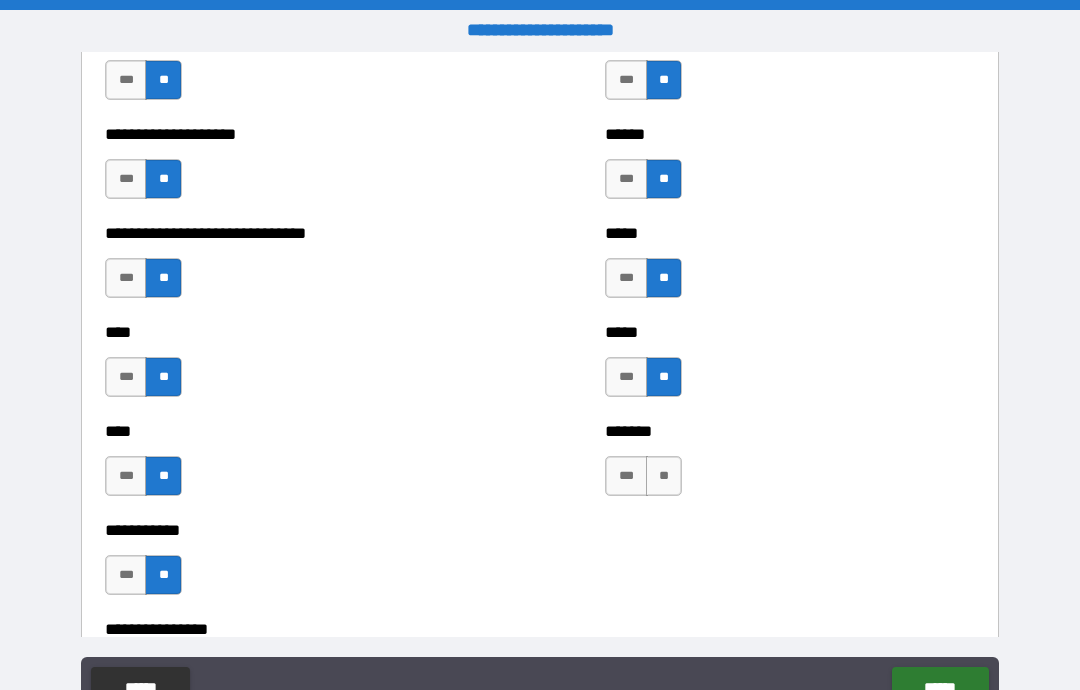 click on "**" at bounding box center (664, 476) 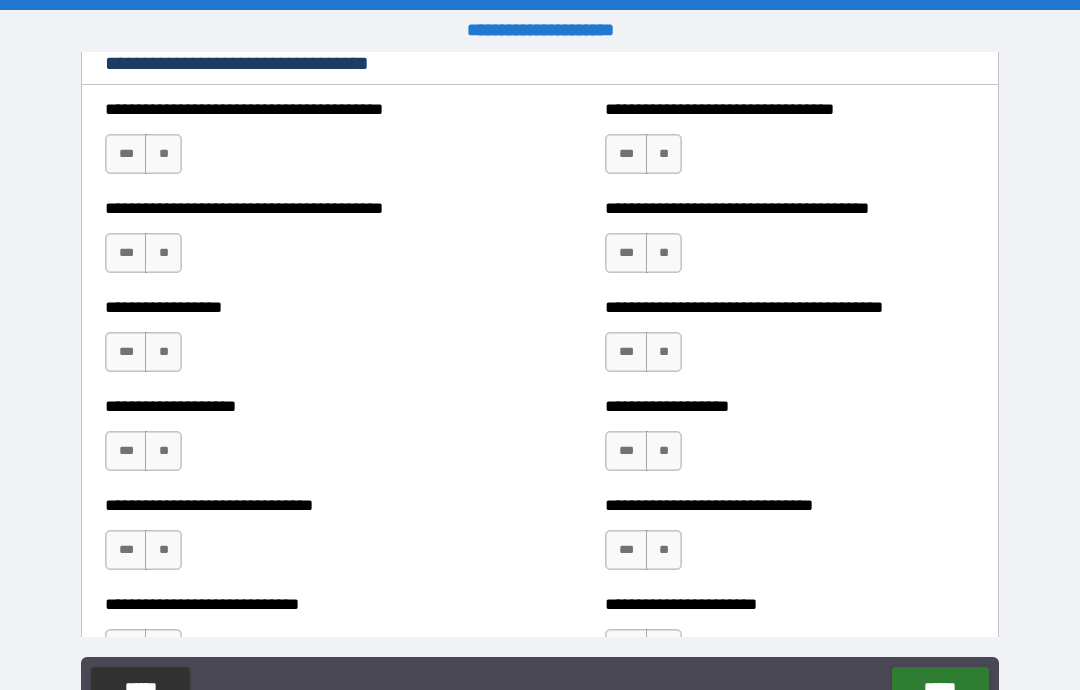 scroll, scrollTop: 1791, scrollLeft: 0, axis: vertical 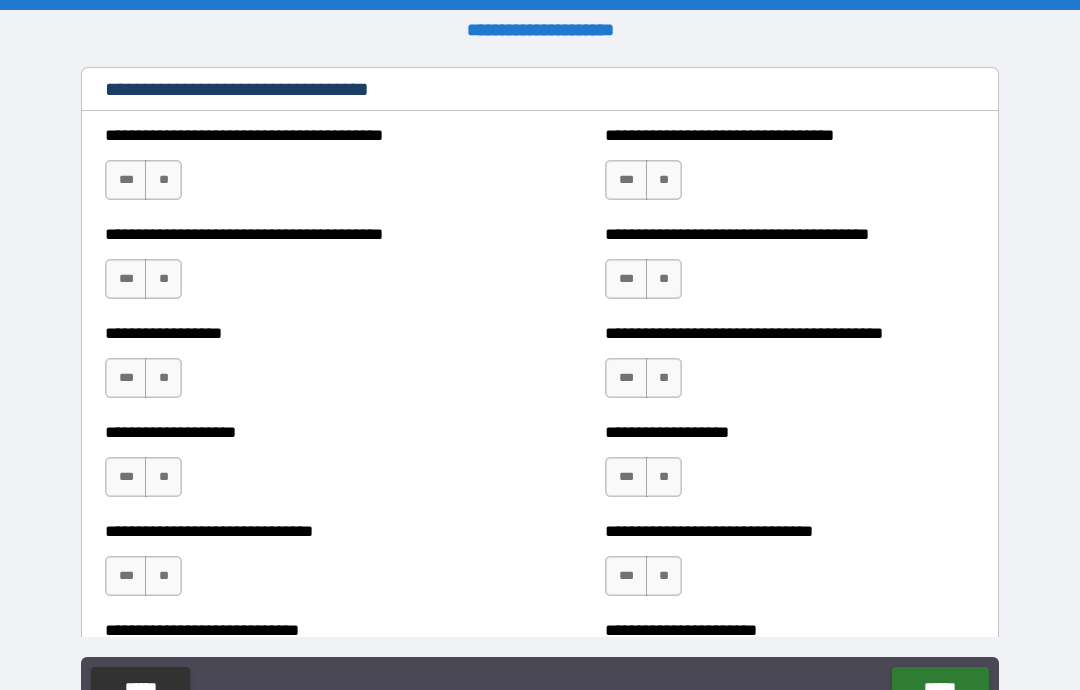click on "**" at bounding box center (163, 180) 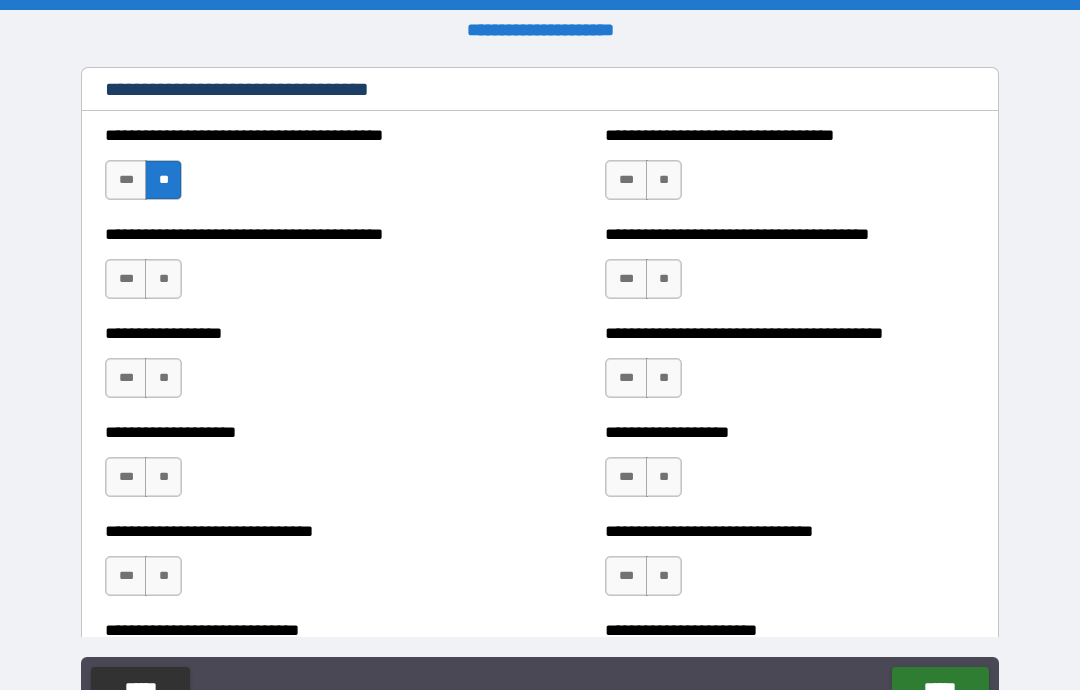 click on "**" at bounding box center [163, 279] 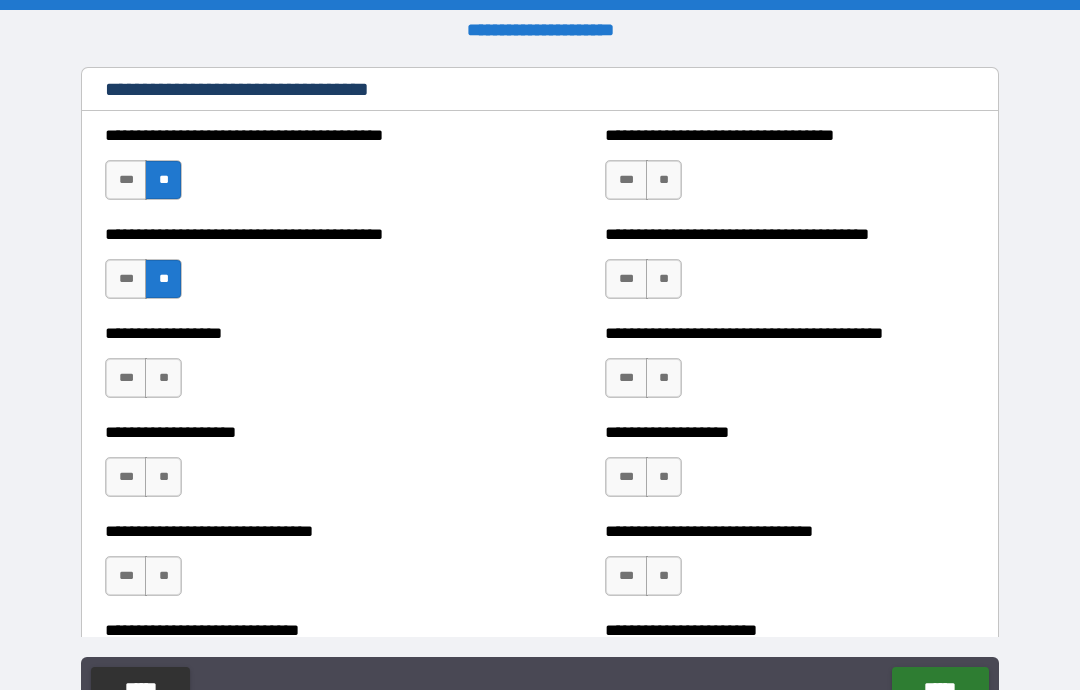 click on "**" at bounding box center (163, 378) 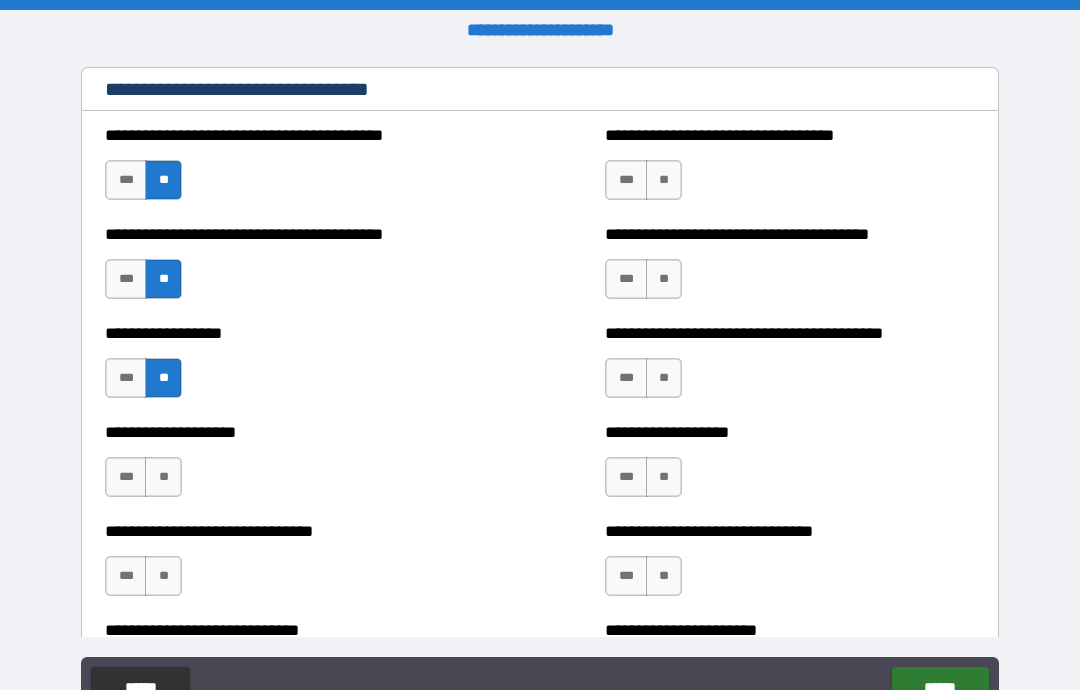 click on "**" at bounding box center (163, 477) 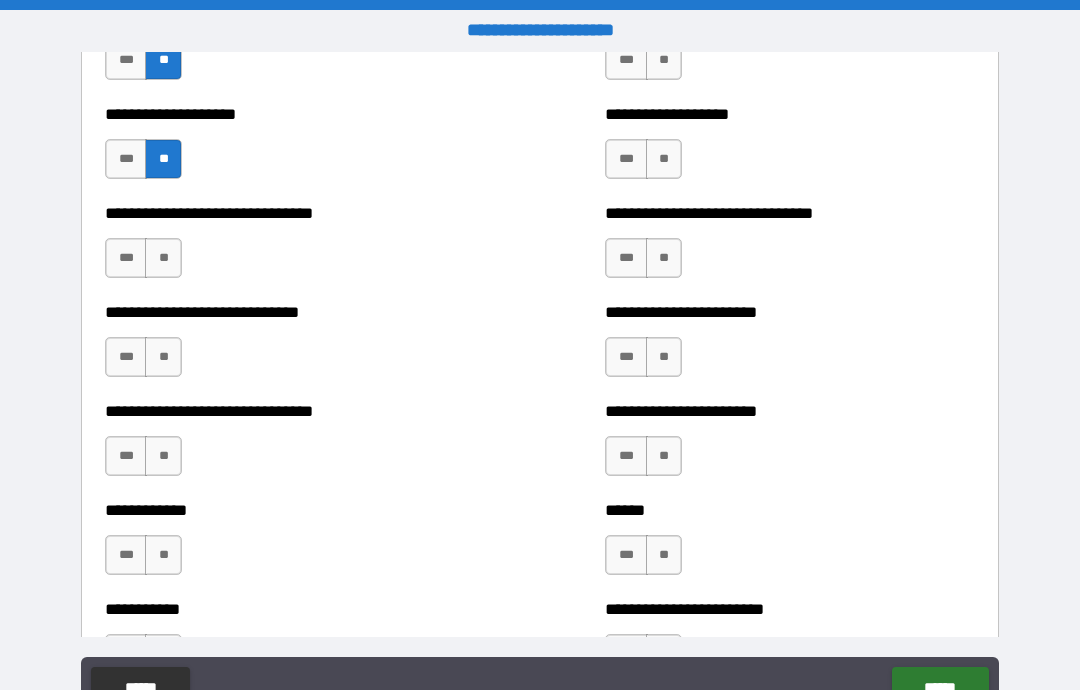 scroll, scrollTop: 2122, scrollLeft: 0, axis: vertical 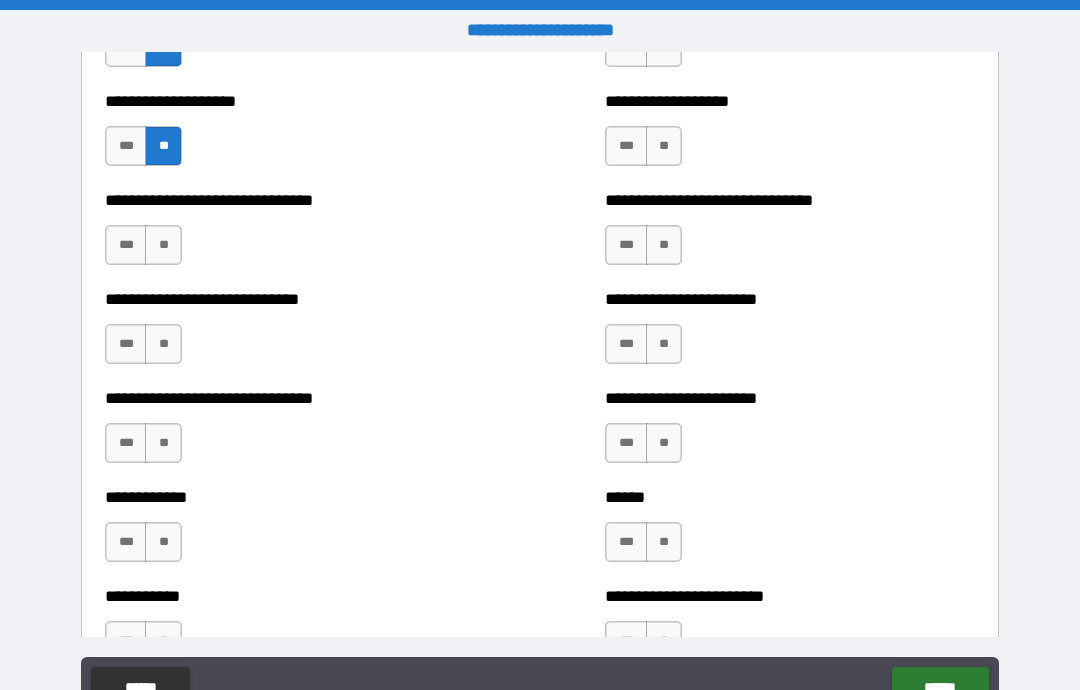 click on "**" at bounding box center (163, 245) 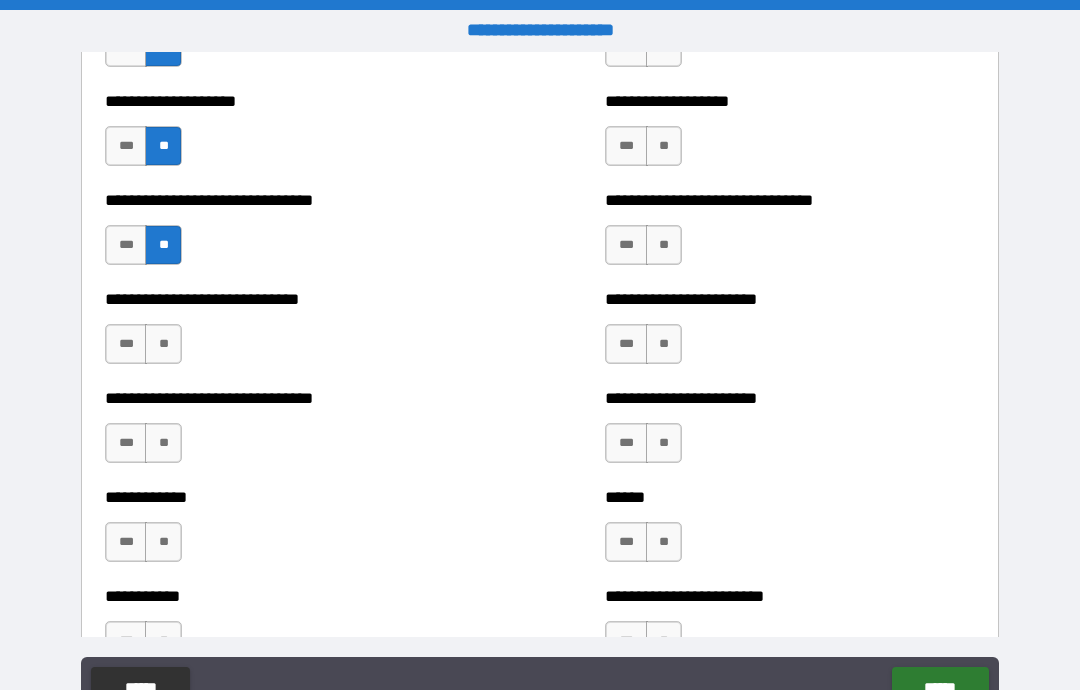click on "**" at bounding box center (163, 344) 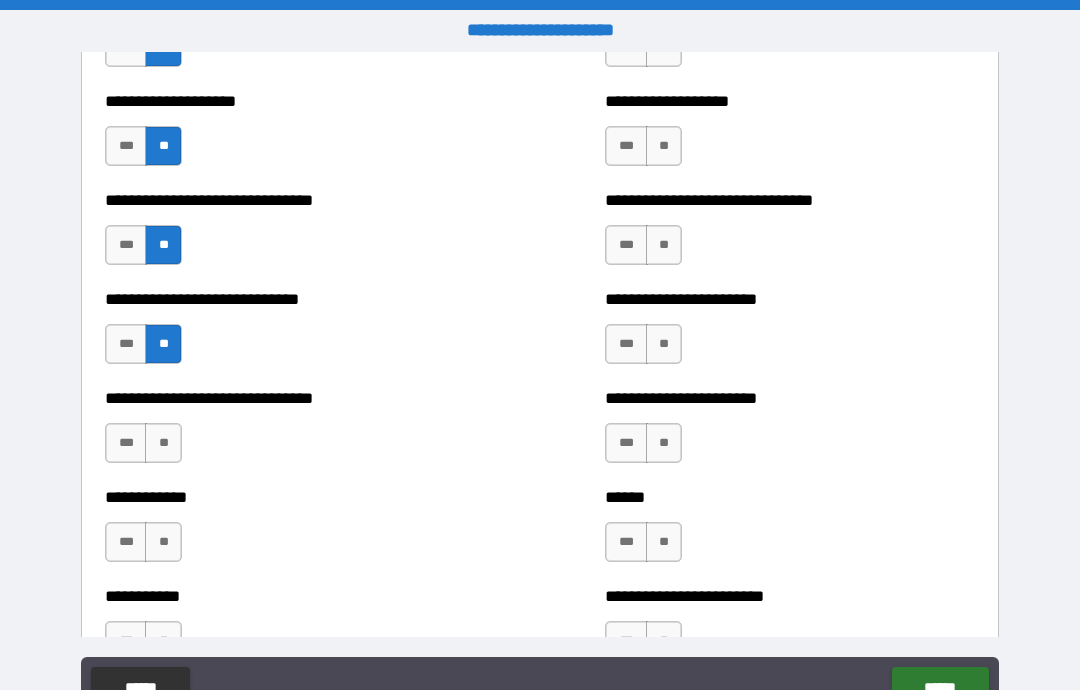 click on "**" at bounding box center (163, 443) 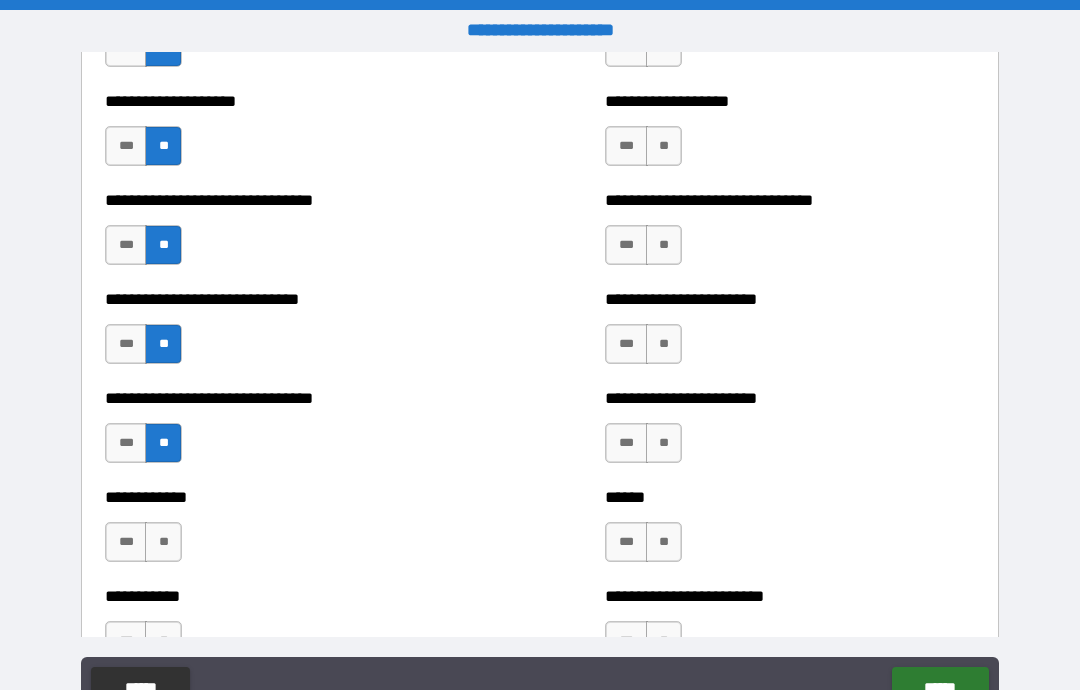click on "**" at bounding box center [163, 542] 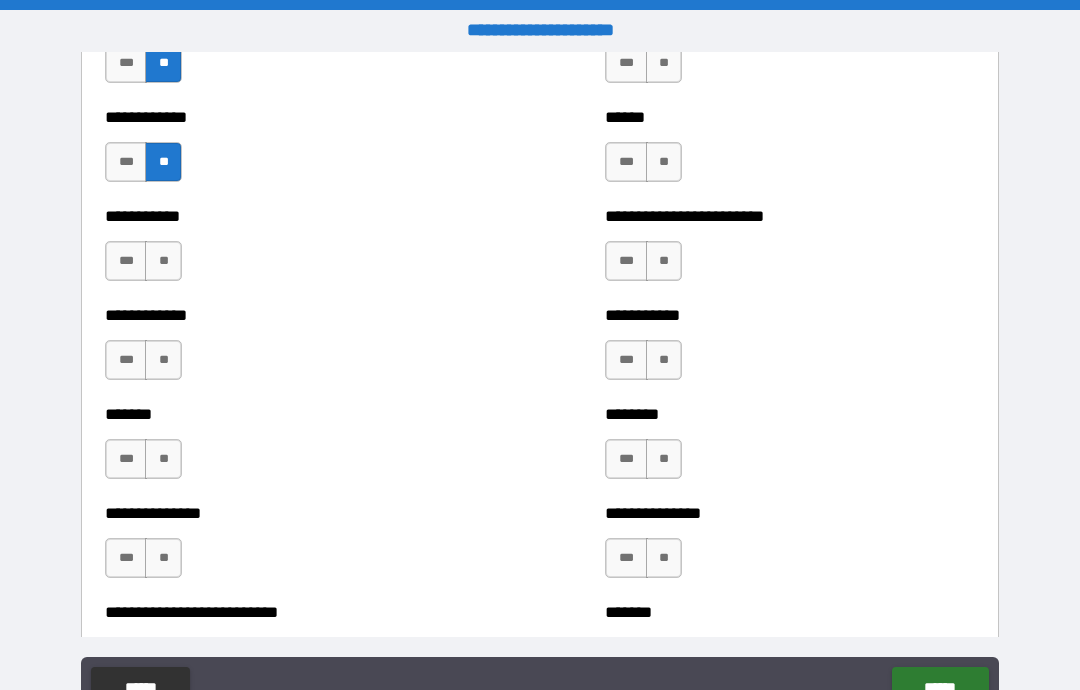 scroll, scrollTop: 2518, scrollLeft: 0, axis: vertical 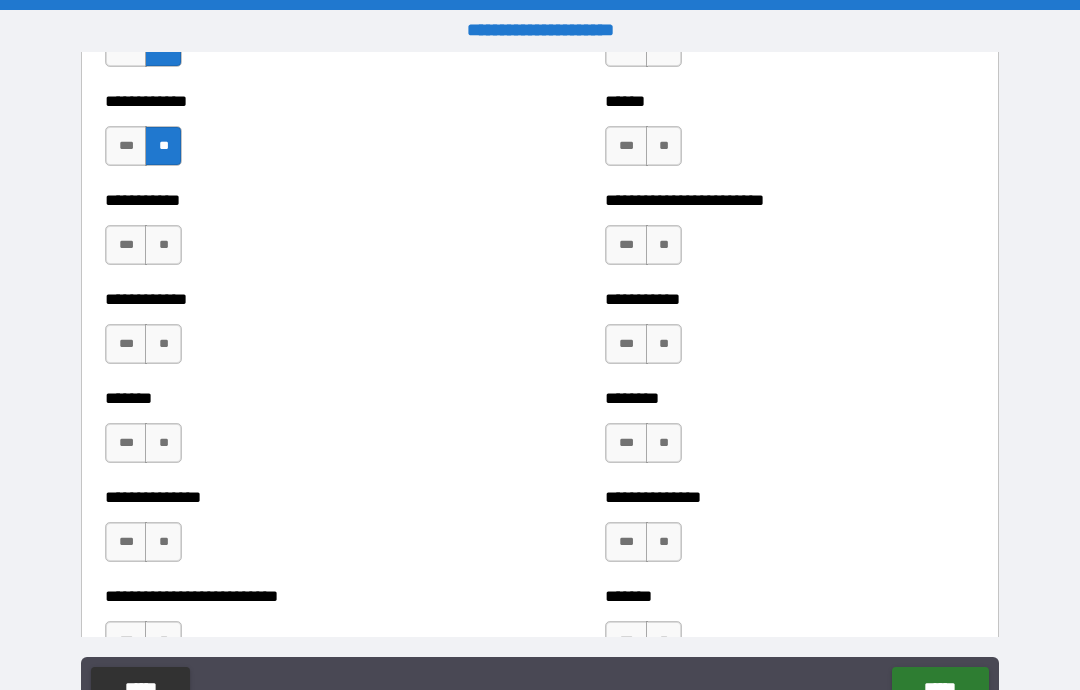 click on "**" at bounding box center (163, 245) 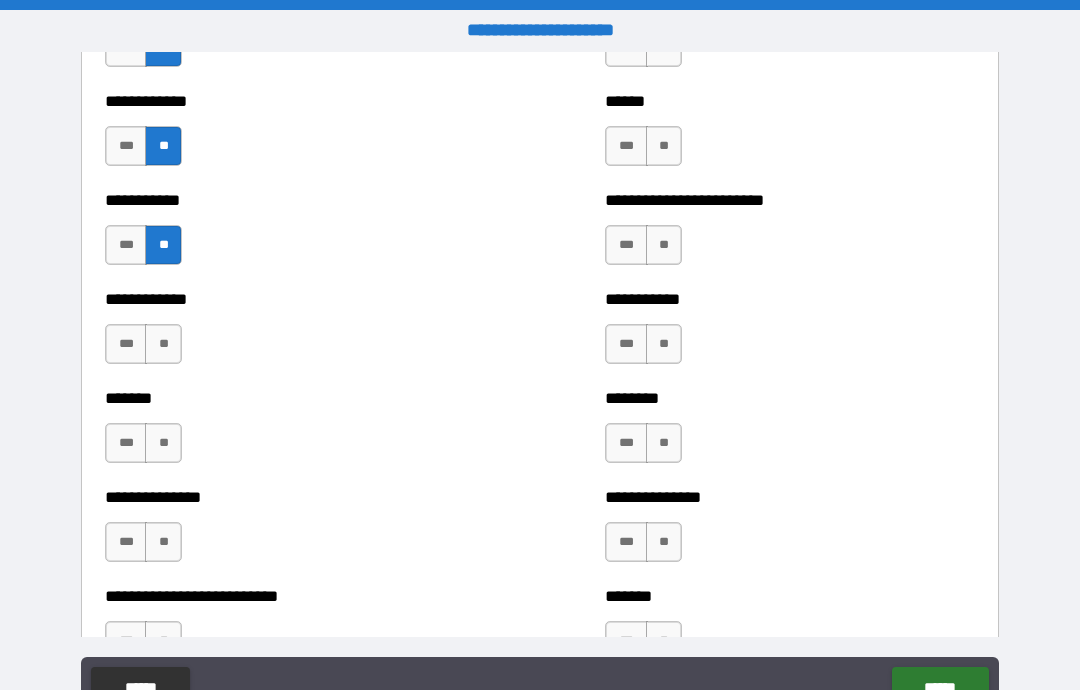 click on "**" at bounding box center [163, 344] 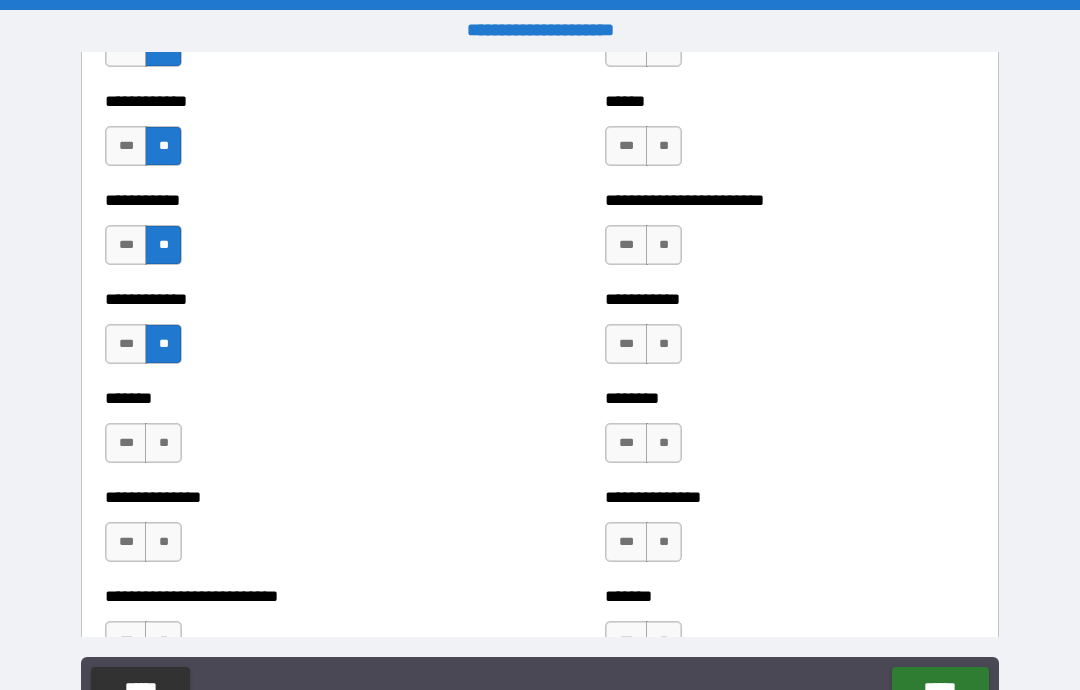 click on "**" at bounding box center [163, 443] 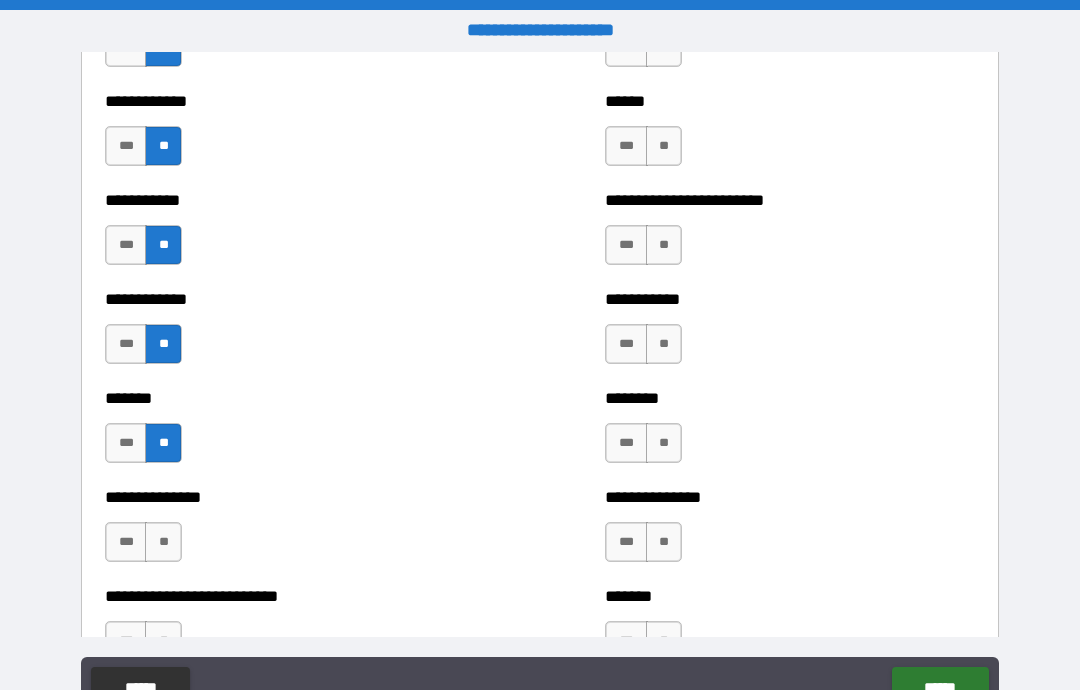 click on "**" at bounding box center (163, 542) 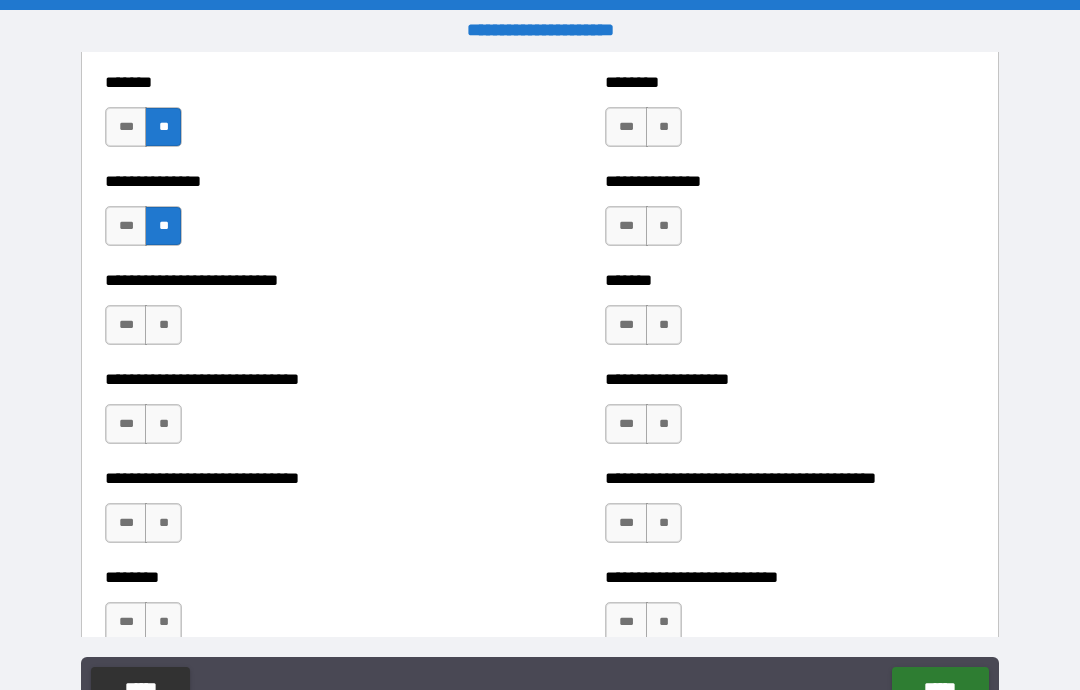 scroll, scrollTop: 2878, scrollLeft: 0, axis: vertical 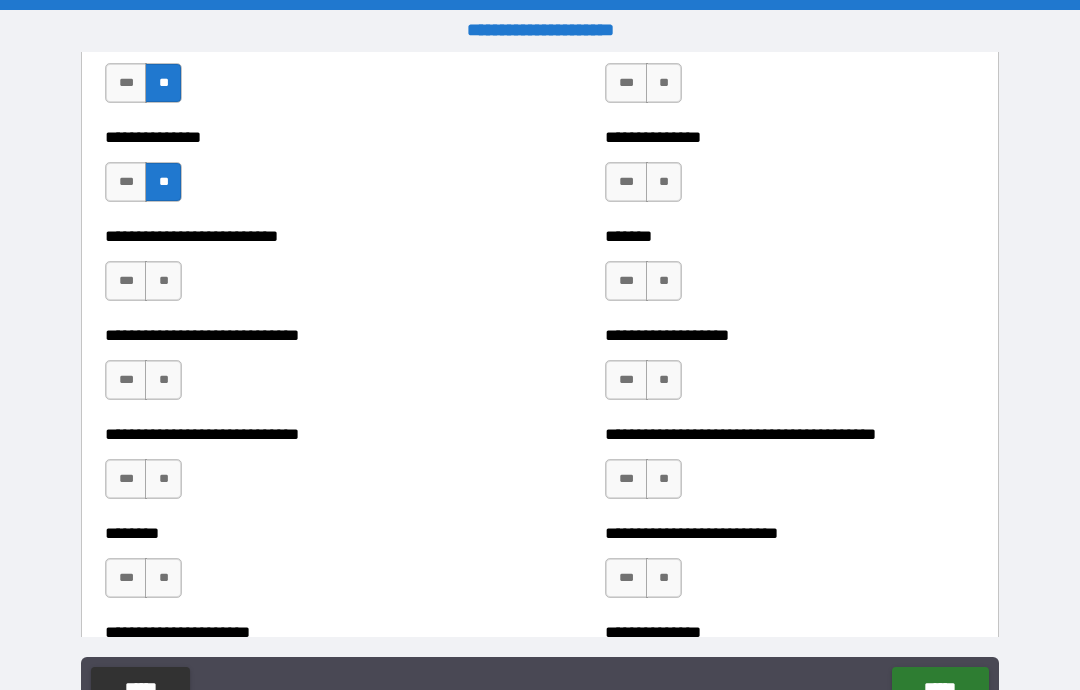 click on "**" at bounding box center (163, 281) 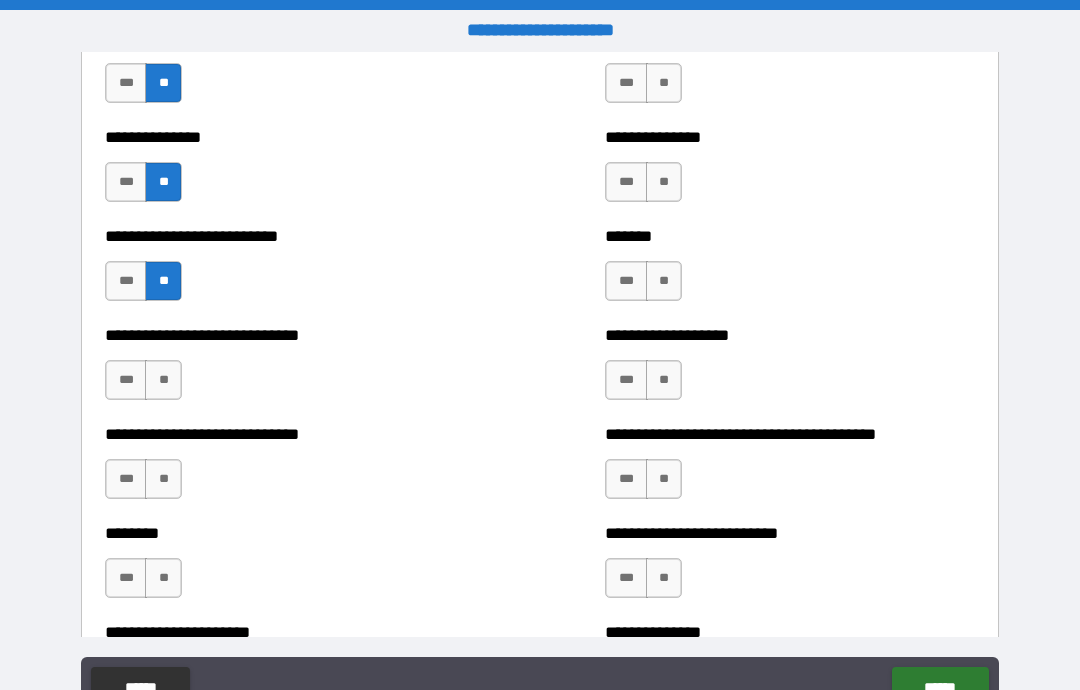 click on "**" at bounding box center [163, 380] 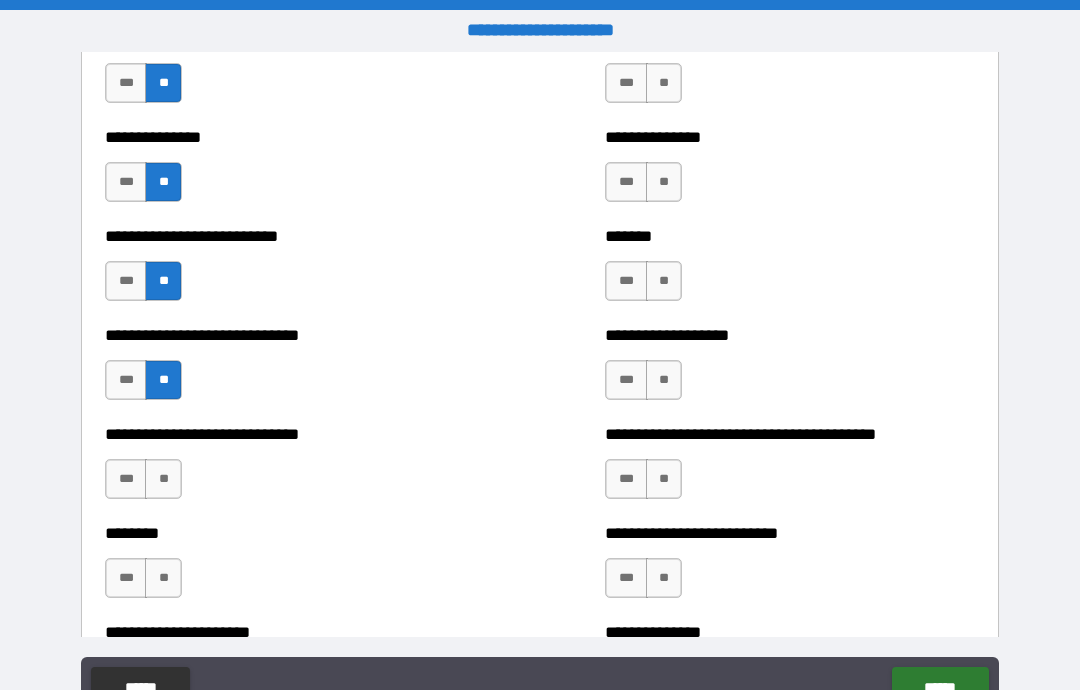 click on "**" at bounding box center (163, 479) 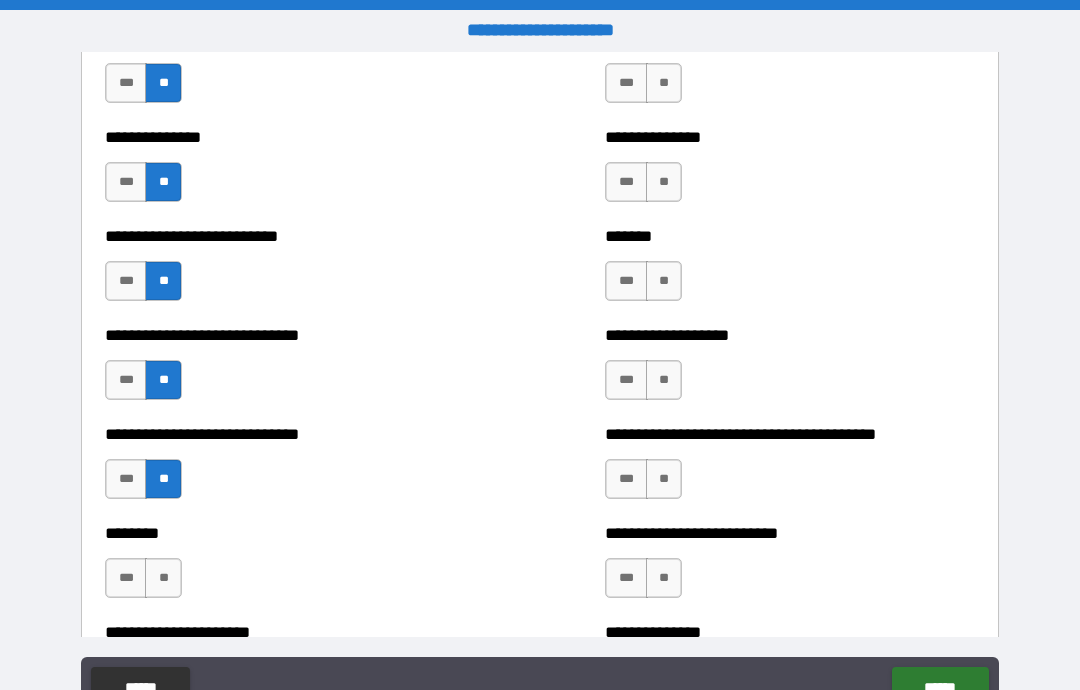 click on "**" at bounding box center (163, 578) 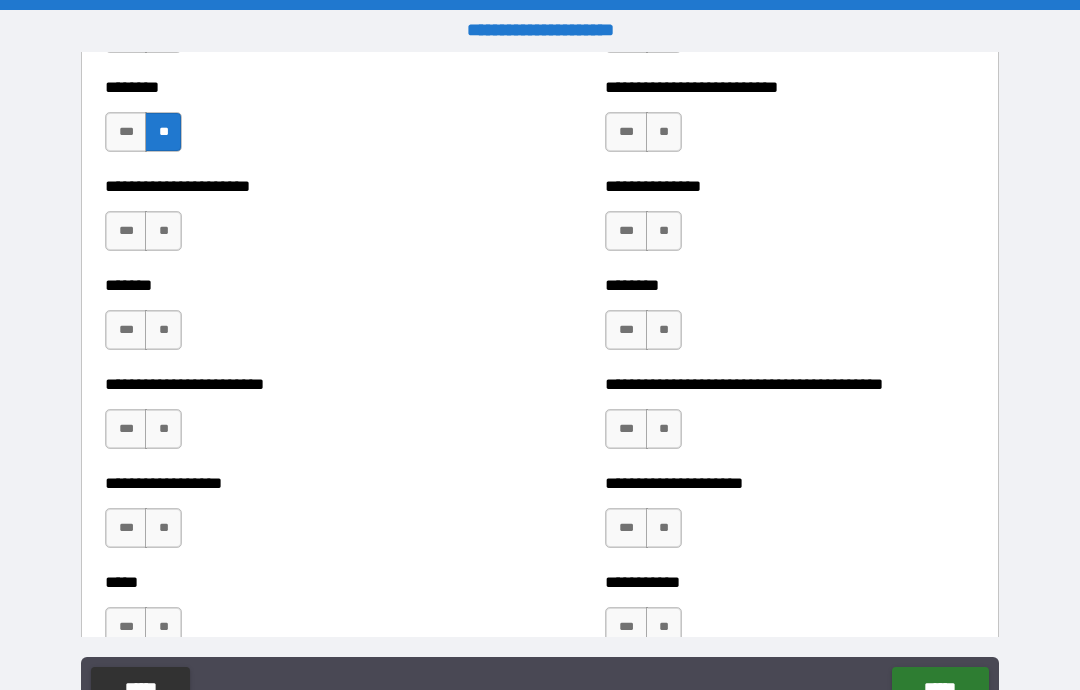 scroll, scrollTop: 3328, scrollLeft: 0, axis: vertical 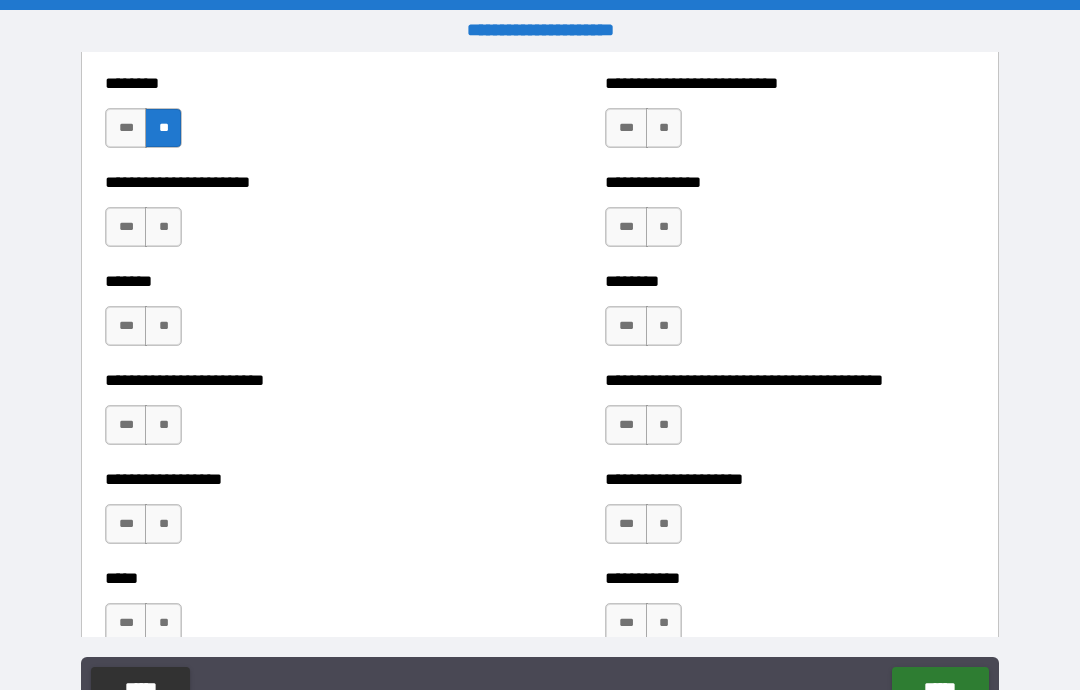 click on "**" at bounding box center (163, 227) 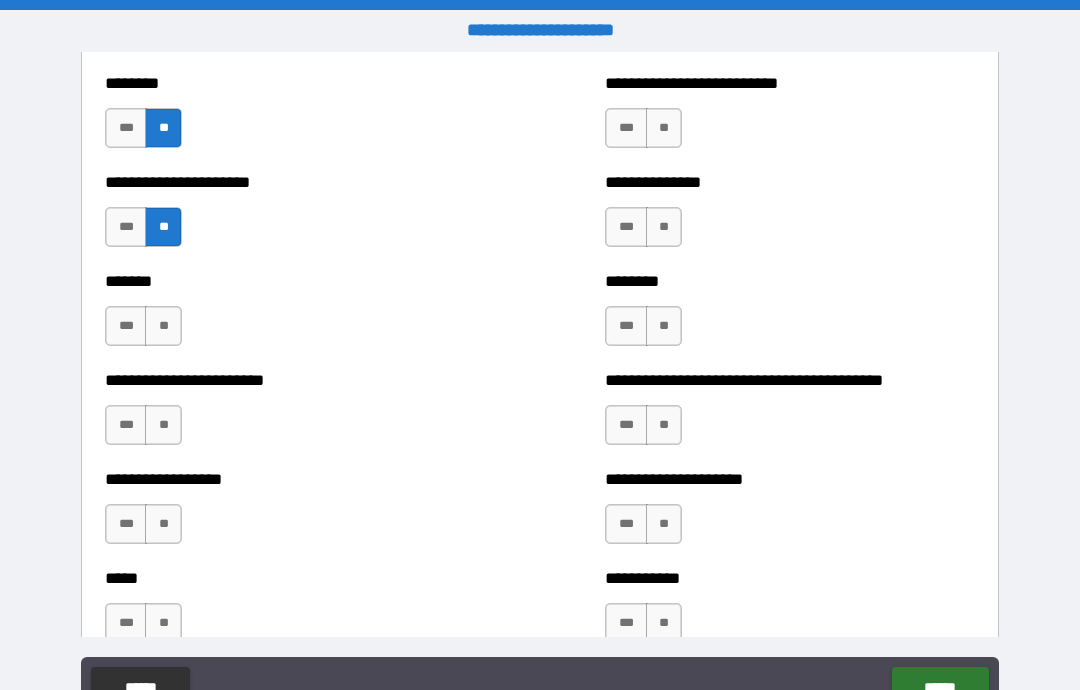 click on "**" at bounding box center [163, 326] 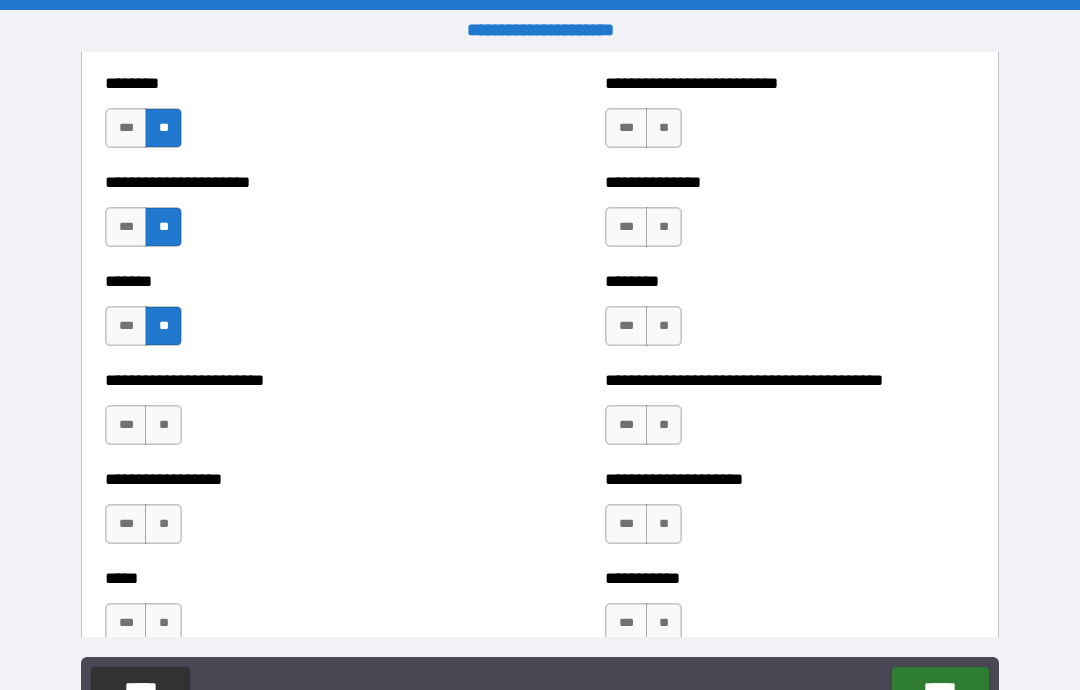click on "**" at bounding box center (163, 425) 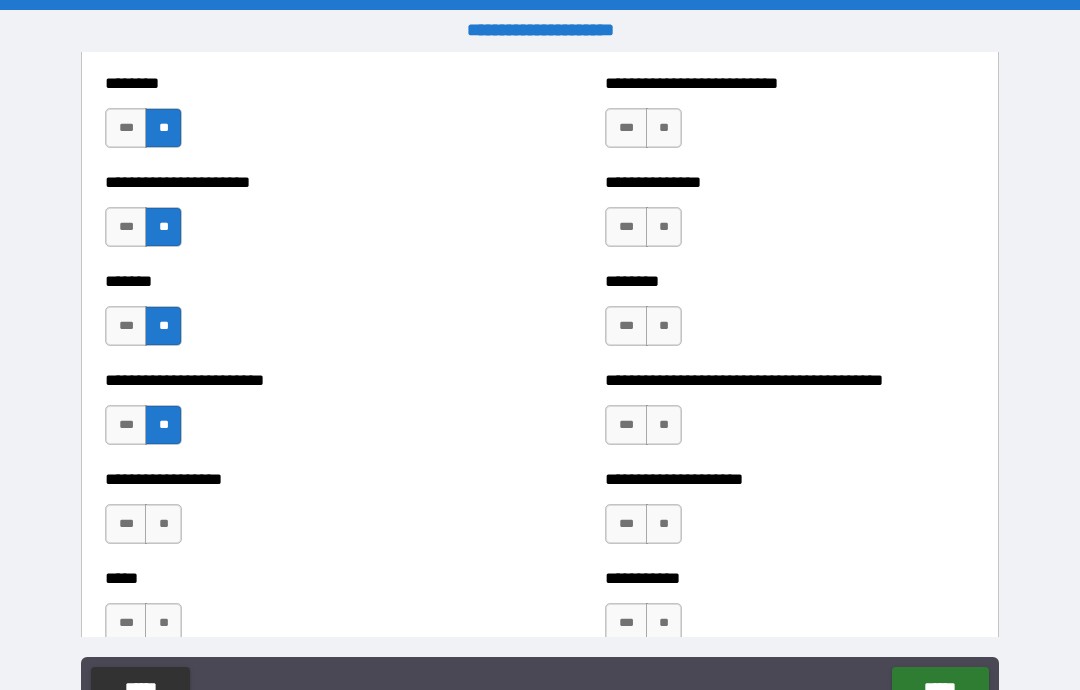 click on "**" at bounding box center (163, 524) 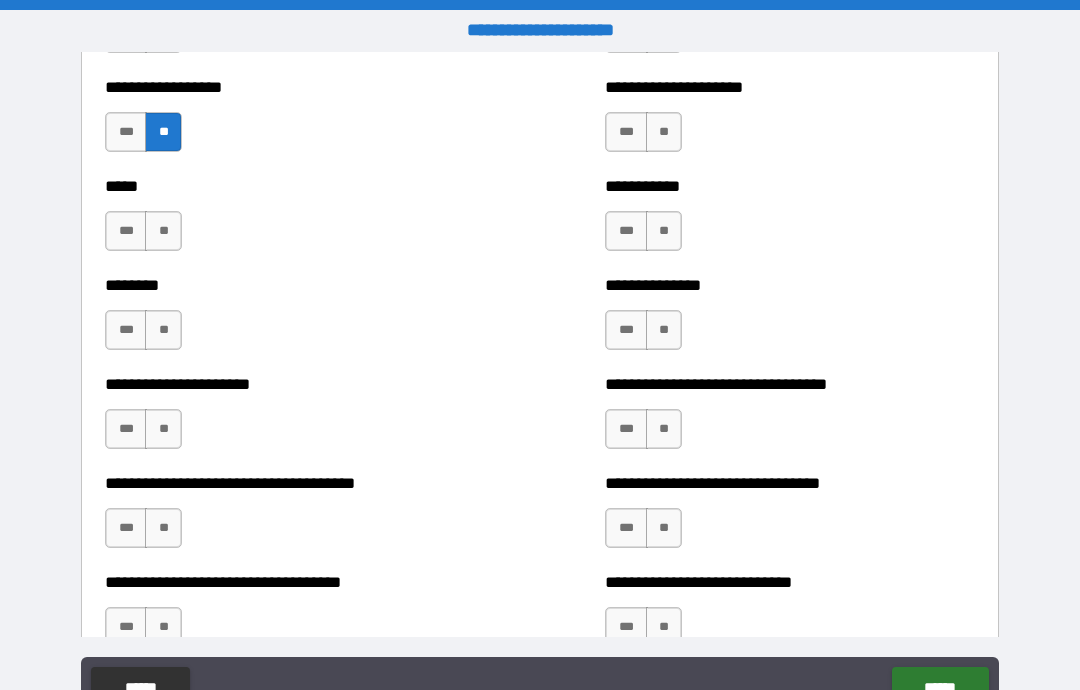 scroll, scrollTop: 3722, scrollLeft: 0, axis: vertical 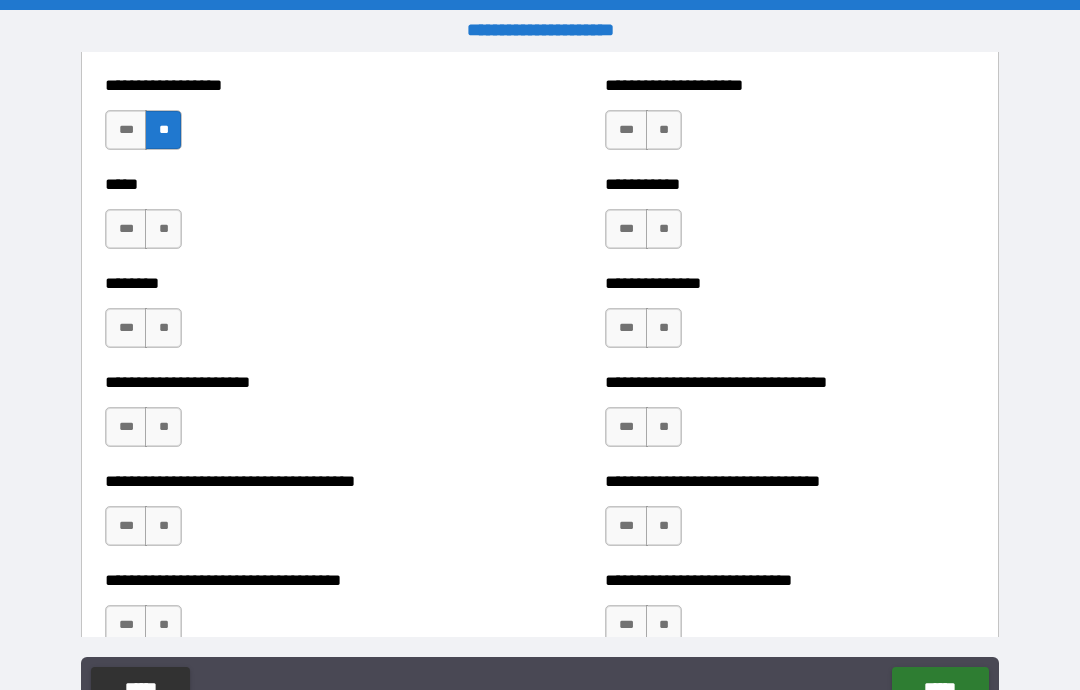 click on "**" at bounding box center (163, 229) 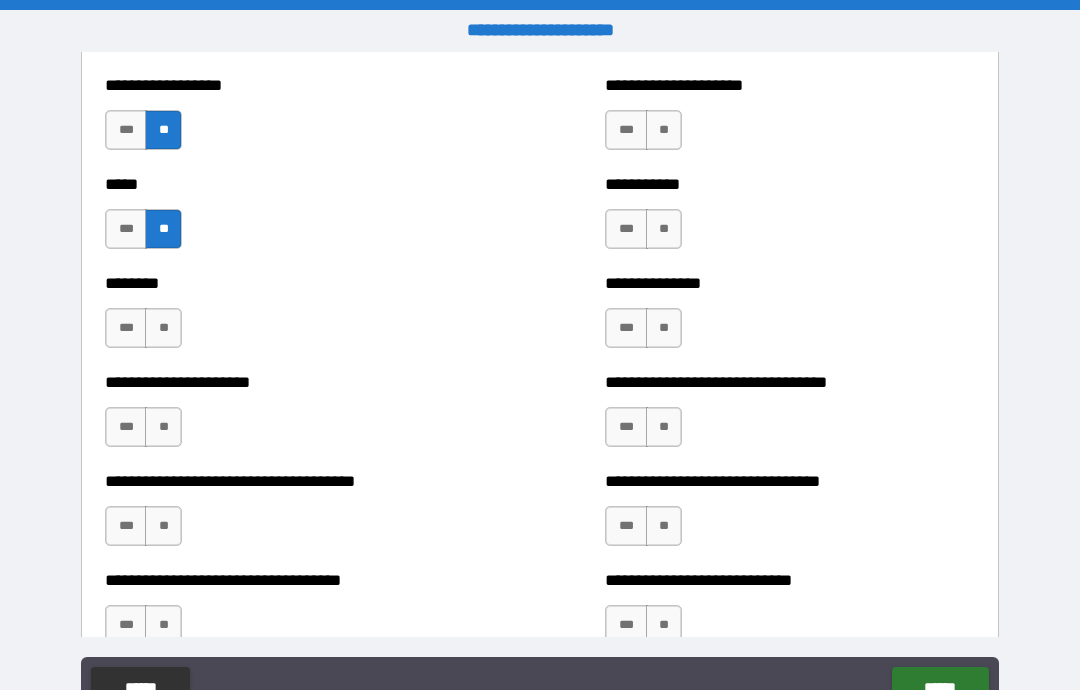 click on "**" at bounding box center [163, 328] 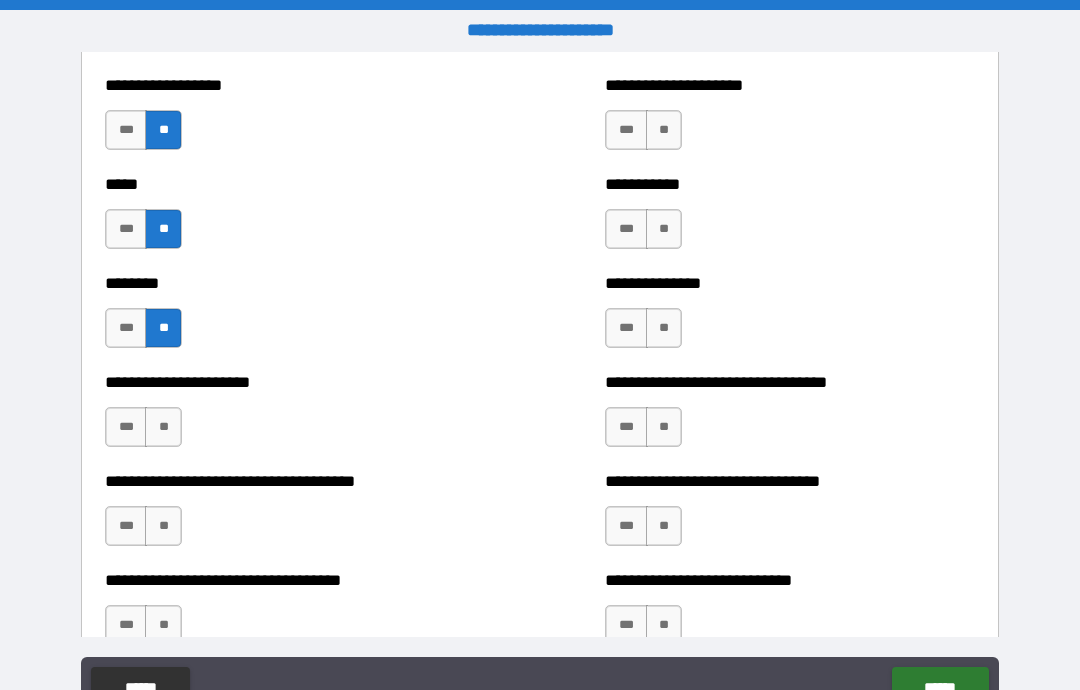 click on "**" at bounding box center [163, 427] 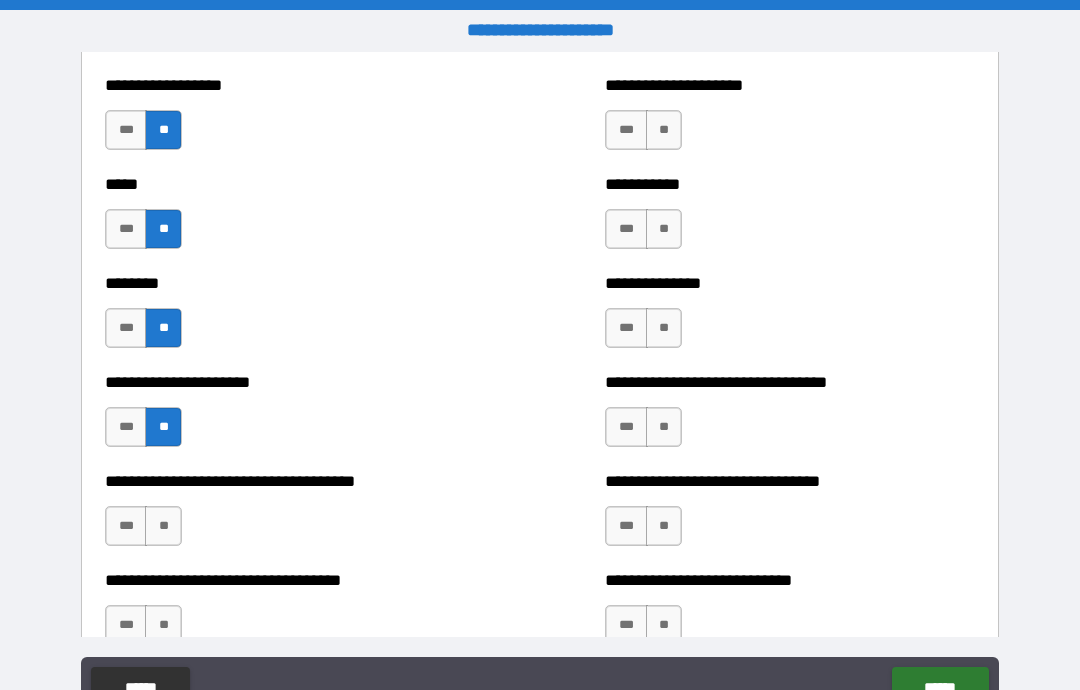 click on "**" at bounding box center (163, 526) 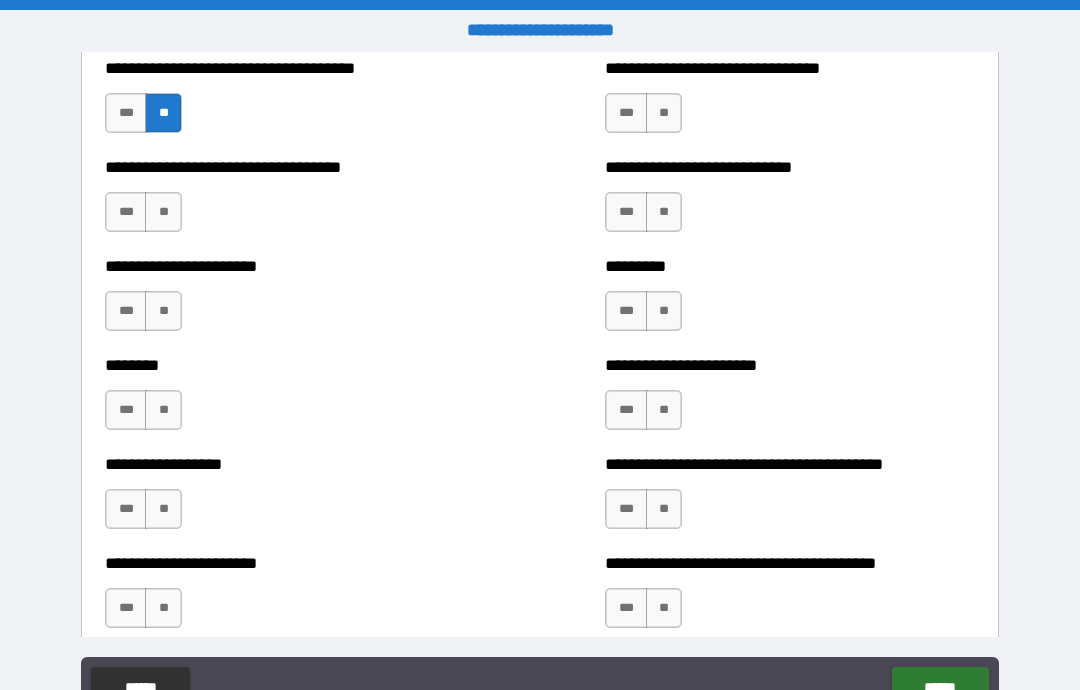 scroll, scrollTop: 4142, scrollLeft: 0, axis: vertical 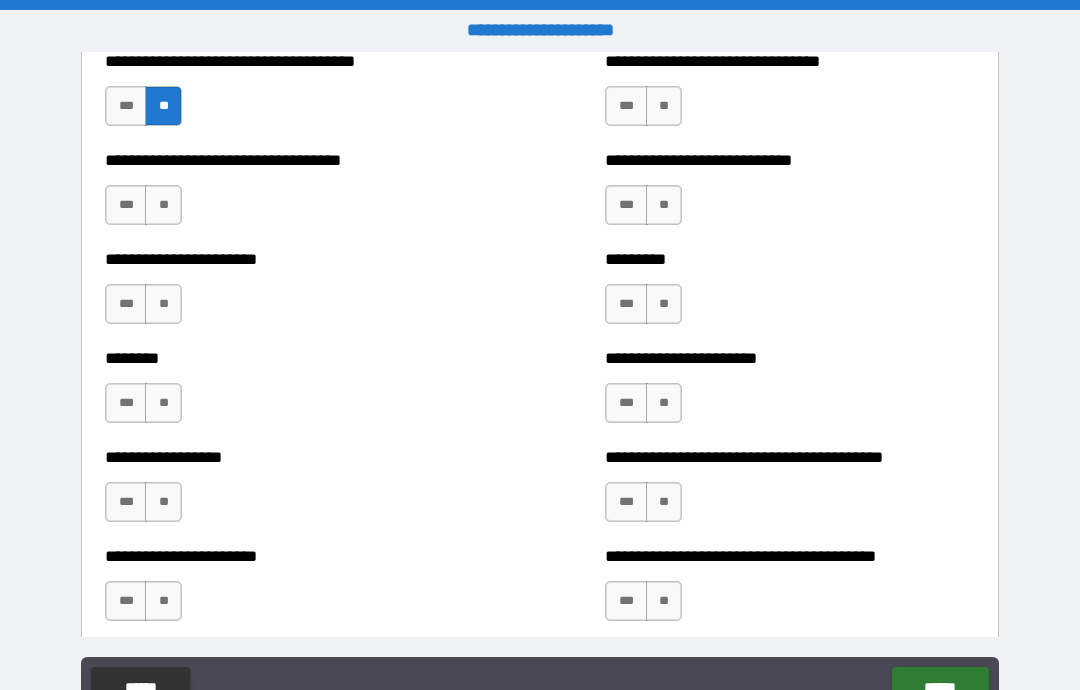 click on "**" at bounding box center (163, 205) 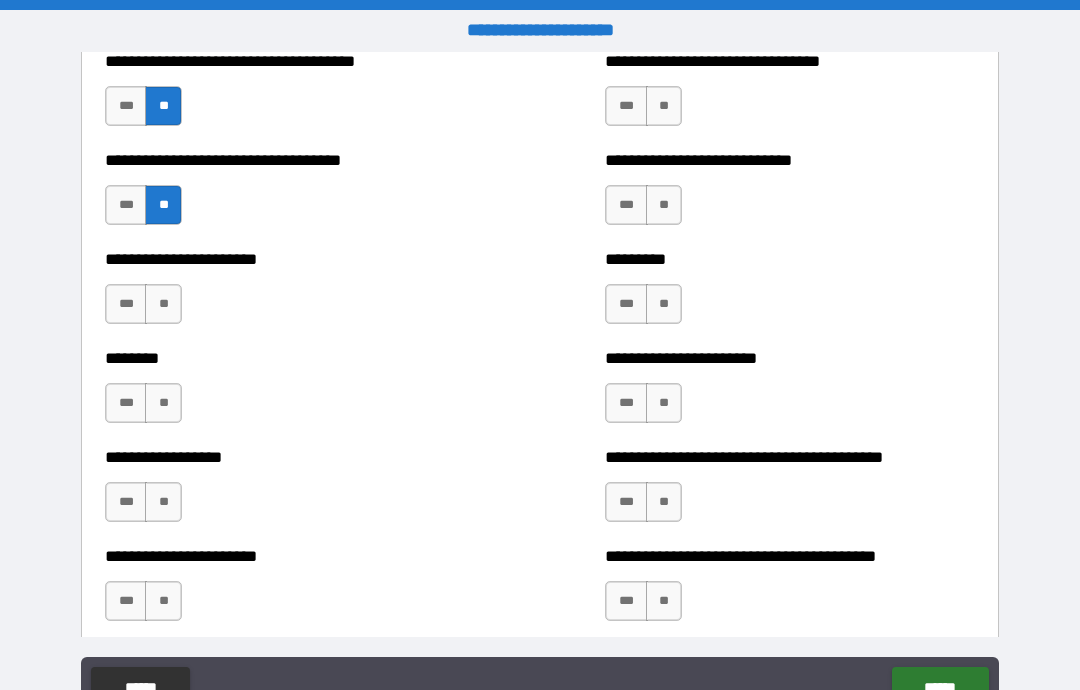click on "**" at bounding box center (163, 304) 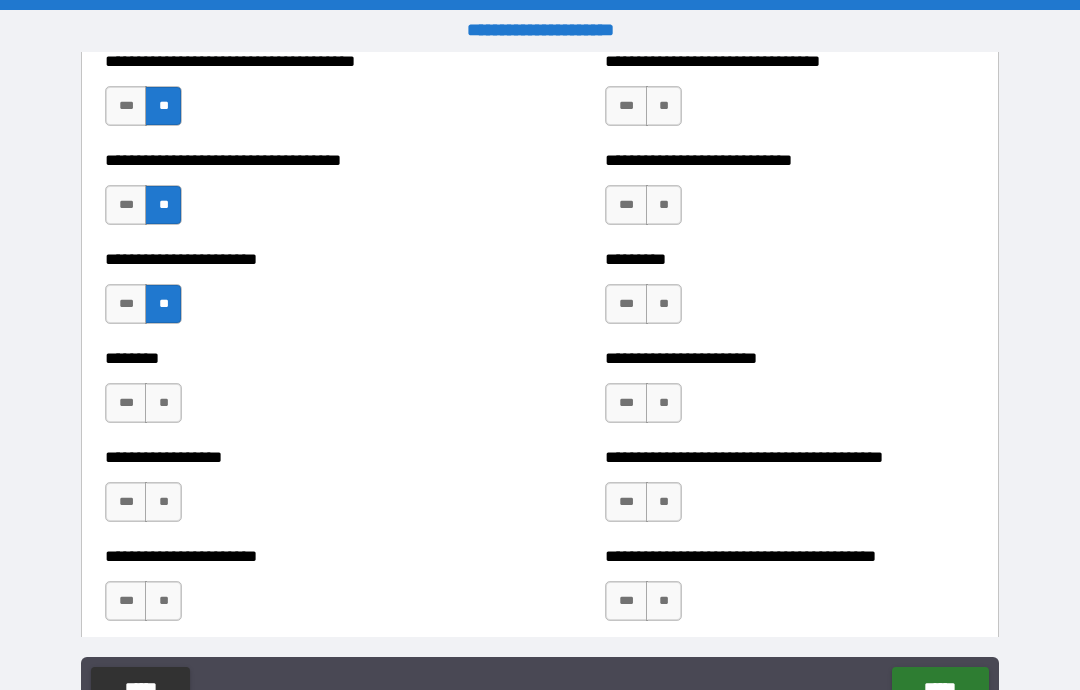 click on "**" at bounding box center (163, 403) 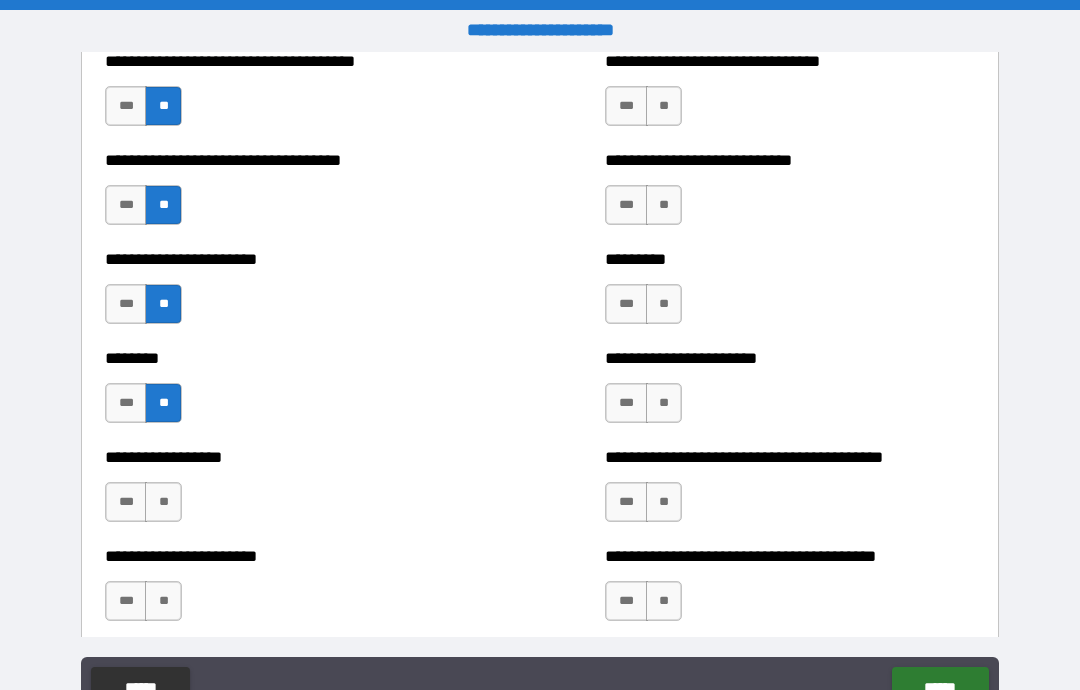 click on "**" at bounding box center [163, 502] 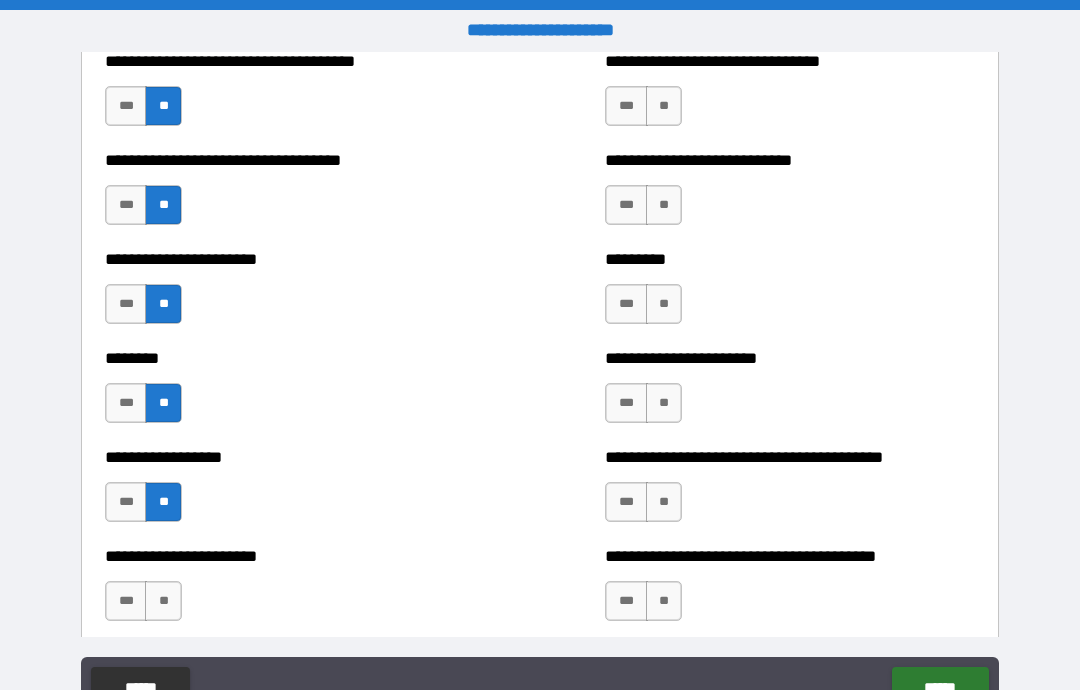click on "**" at bounding box center (163, 601) 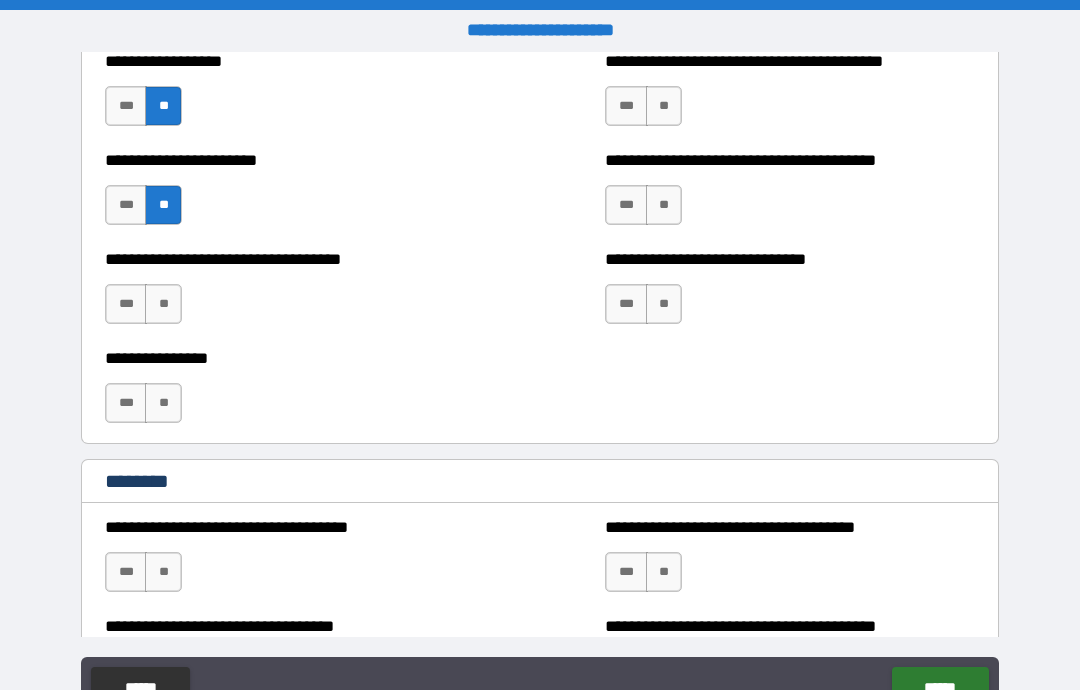 scroll, scrollTop: 4612, scrollLeft: 0, axis: vertical 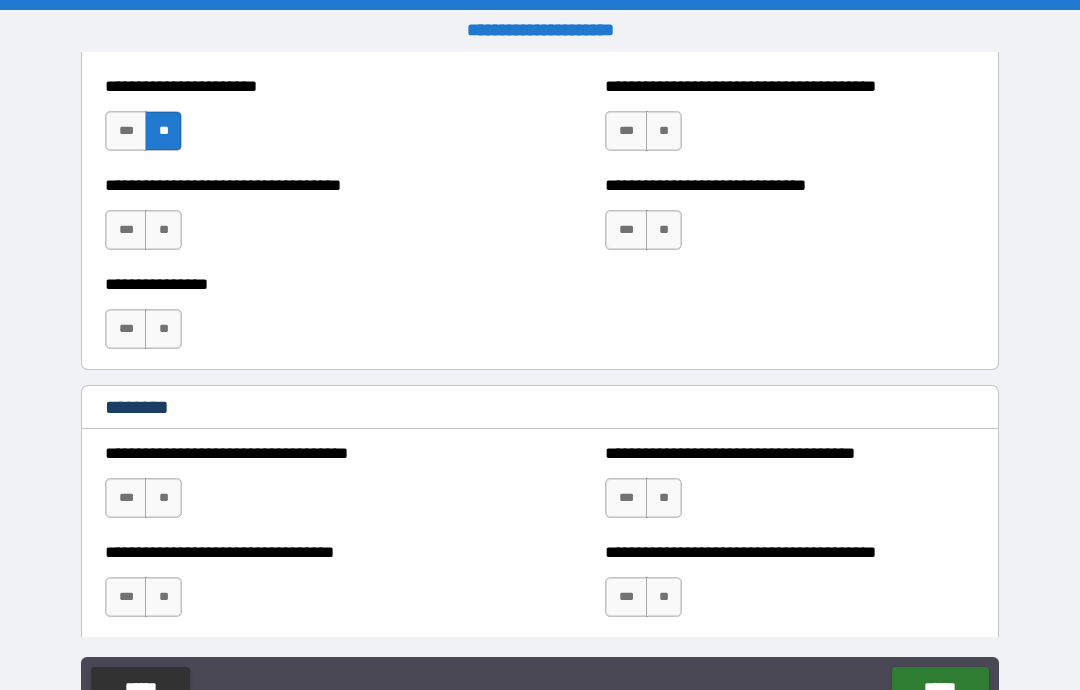 click on "**" at bounding box center (163, 230) 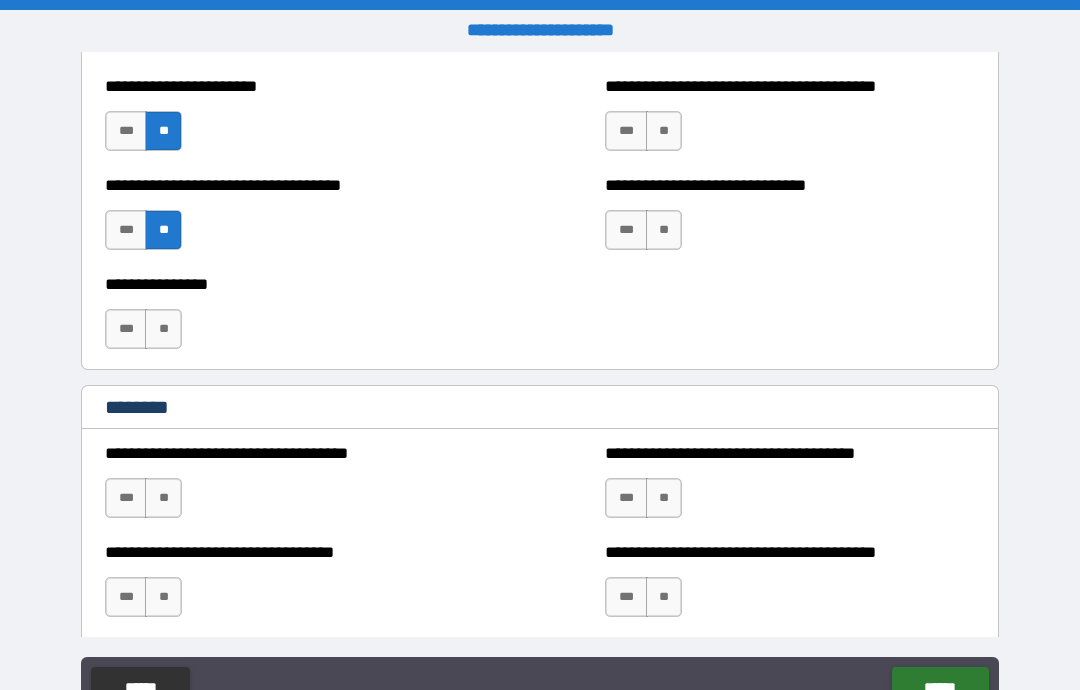 click on "**" at bounding box center (163, 329) 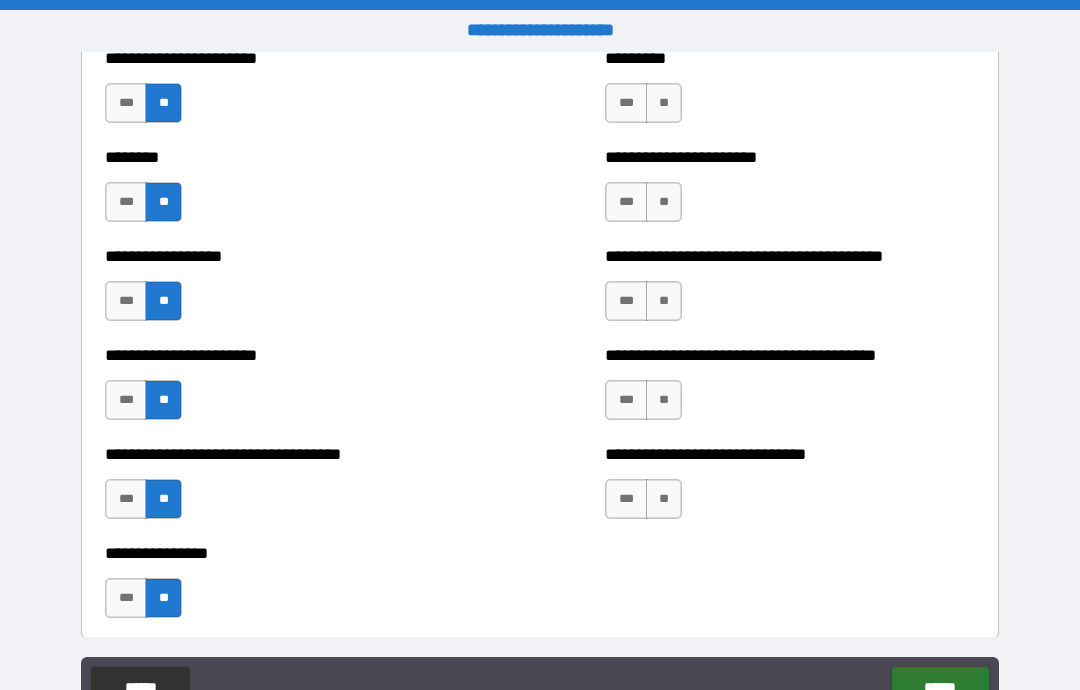 scroll, scrollTop: 4341, scrollLeft: 0, axis: vertical 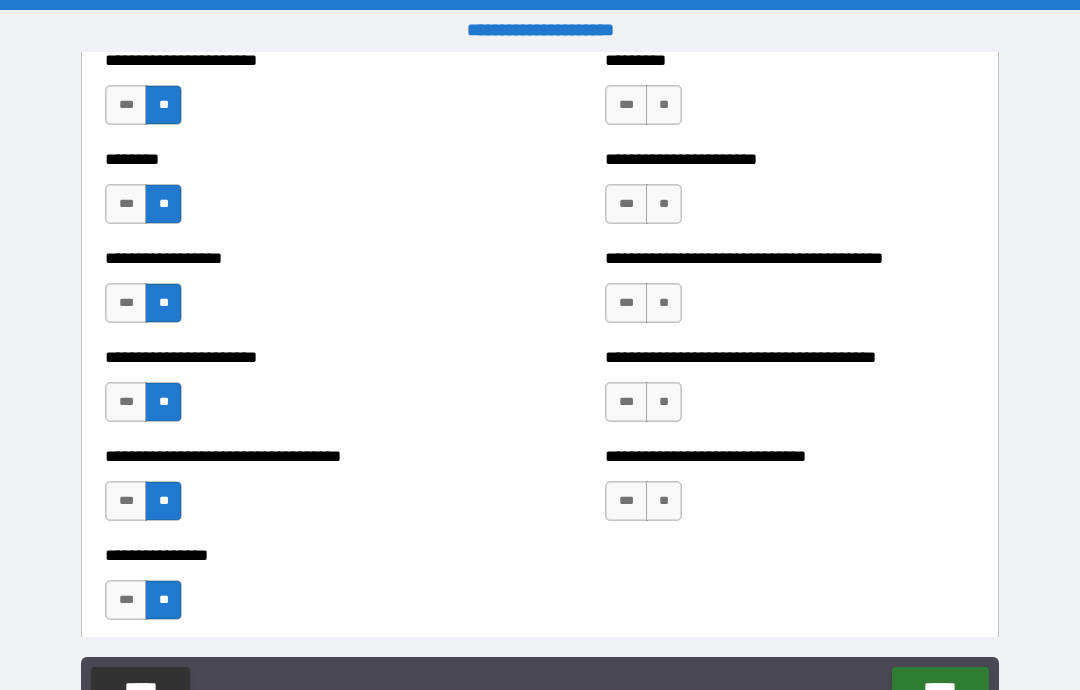 click on "**" at bounding box center [664, 501] 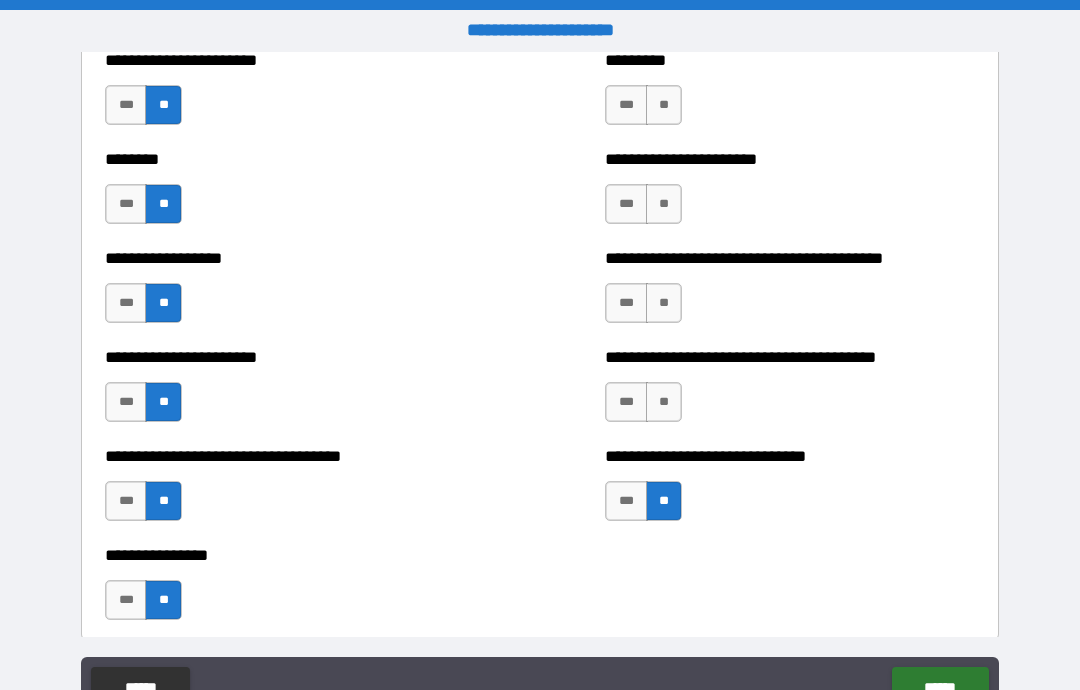 click on "**" at bounding box center (664, 402) 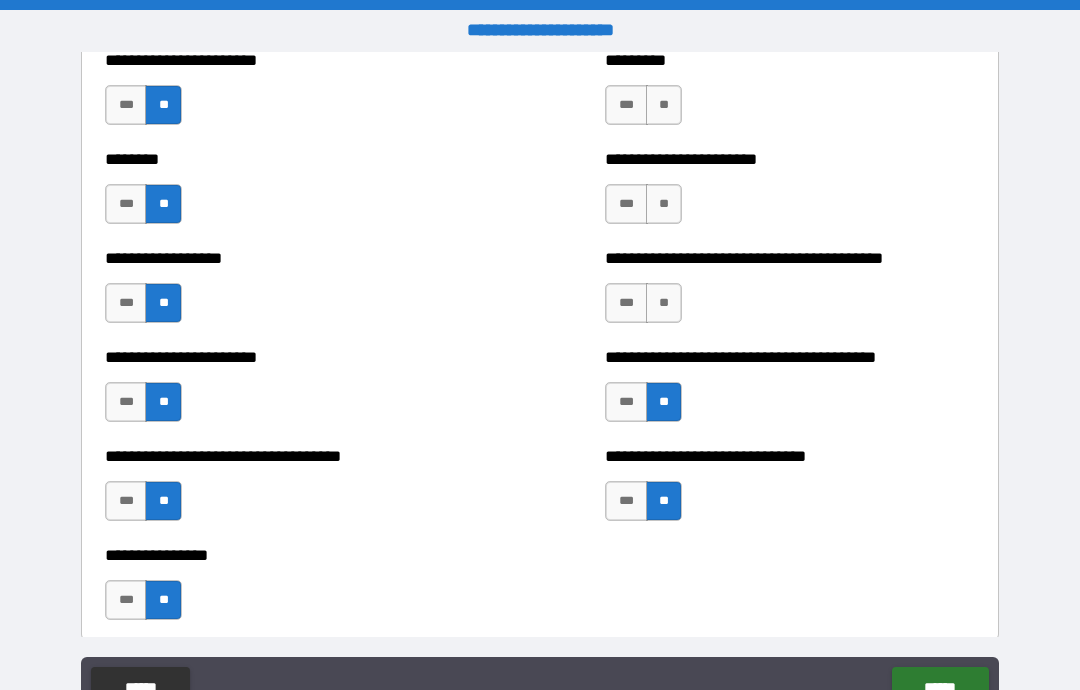 click on "**" at bounding box center [664, 303] 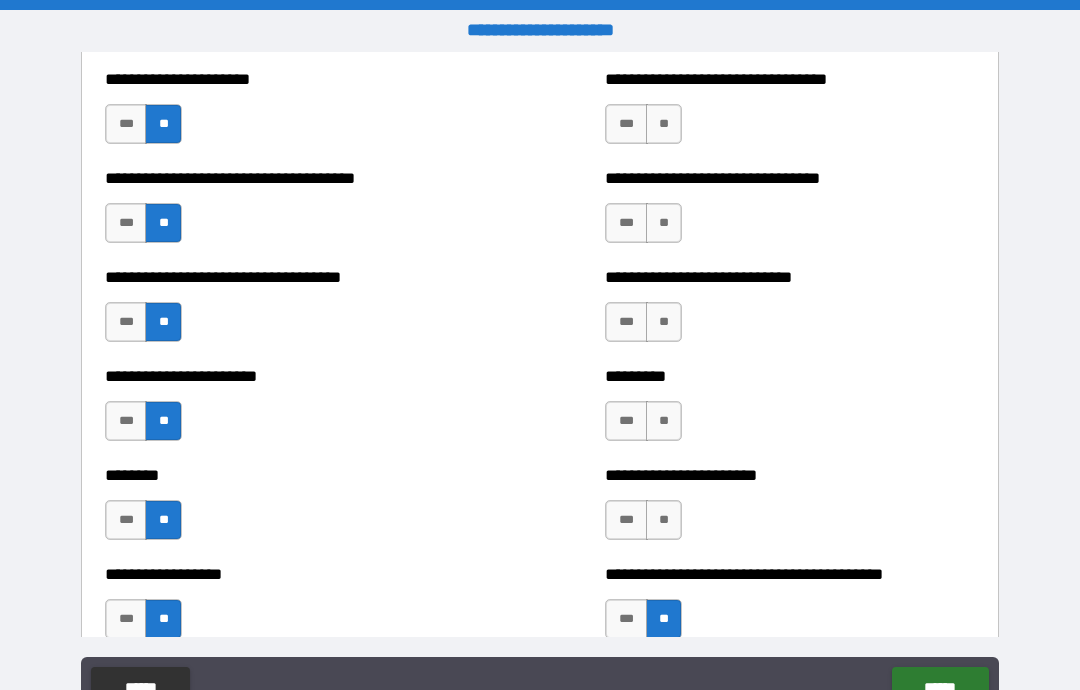 scroll, scrollTop: 4019, scrollLeft: 0, axis: vertical 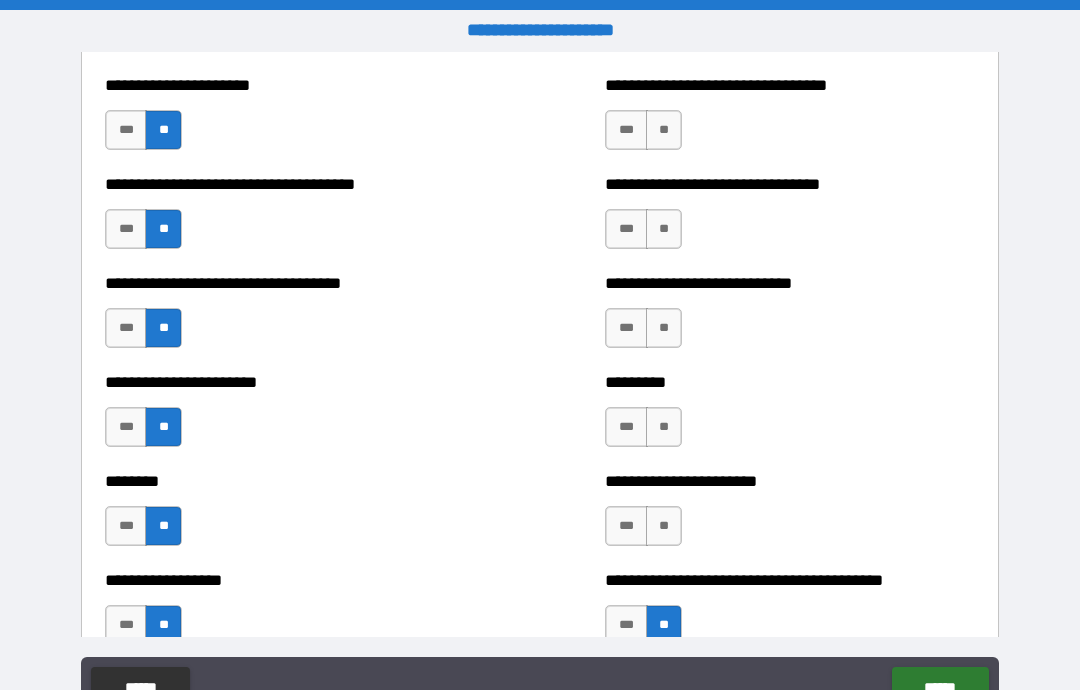 click on "**" at bounding box center [664, 526] 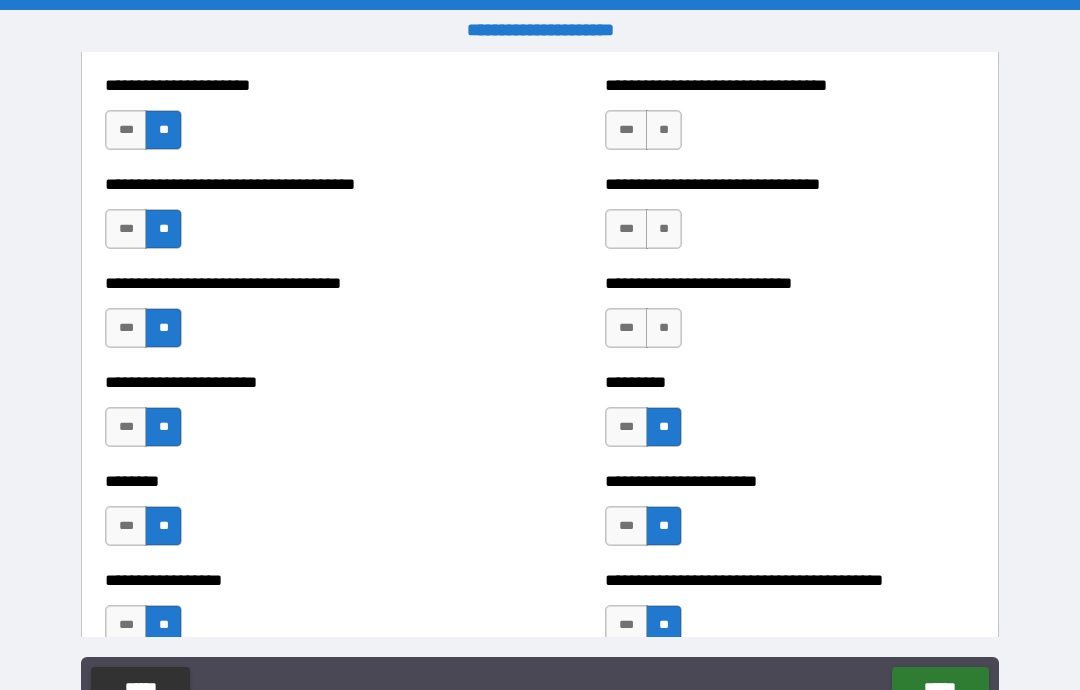 click on "**" at bounding box center [664, 328] 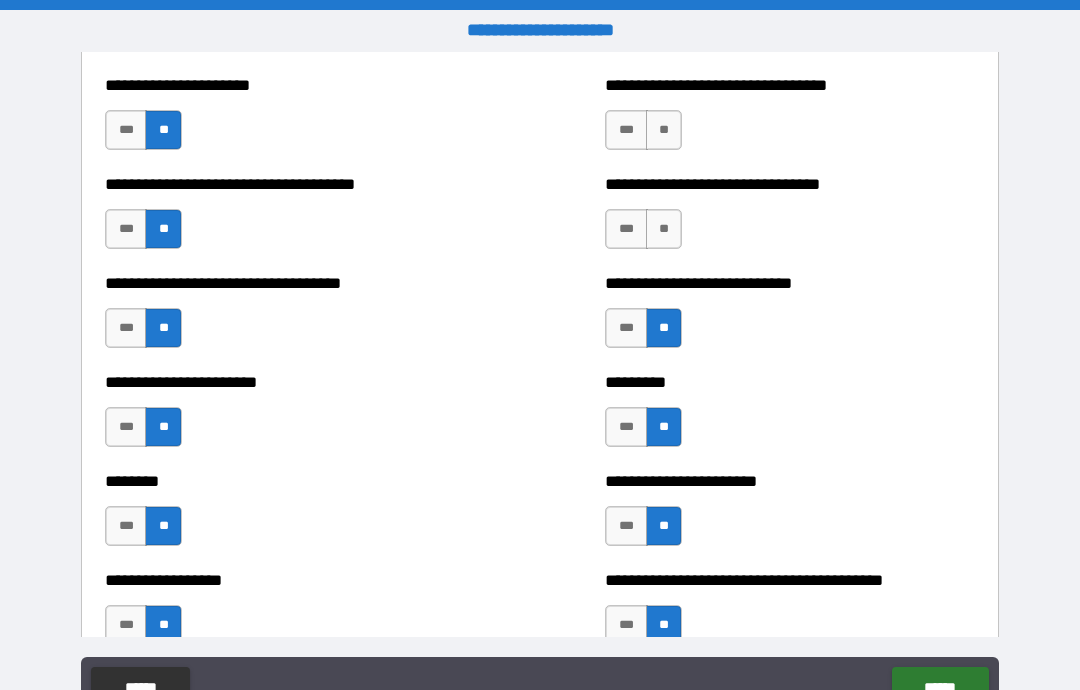 click on "**" at bounding box center (664, 229) 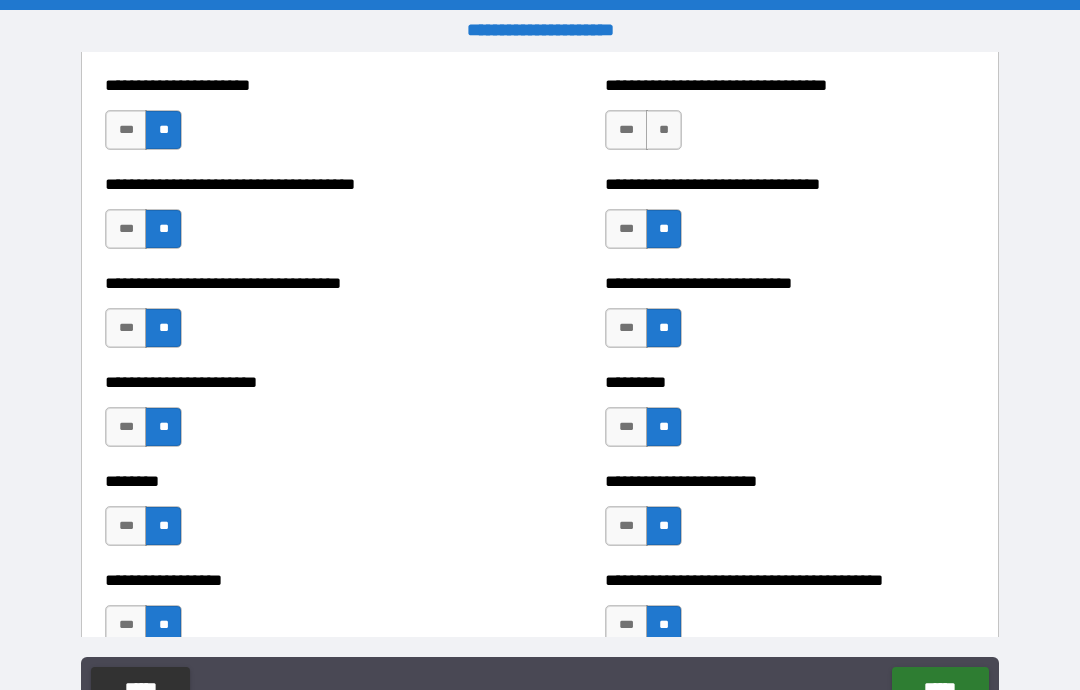 click on "**" at bounding box center (664, 130) 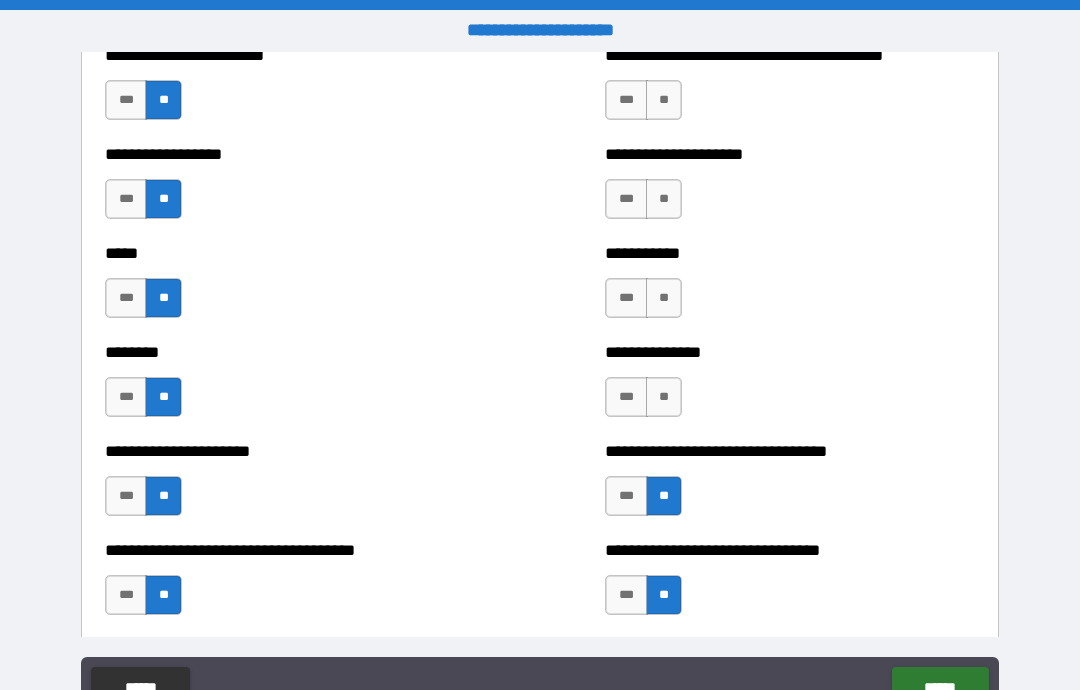 scroll, scrollTop: 3590, scrollLeft: 0, axis: vertical 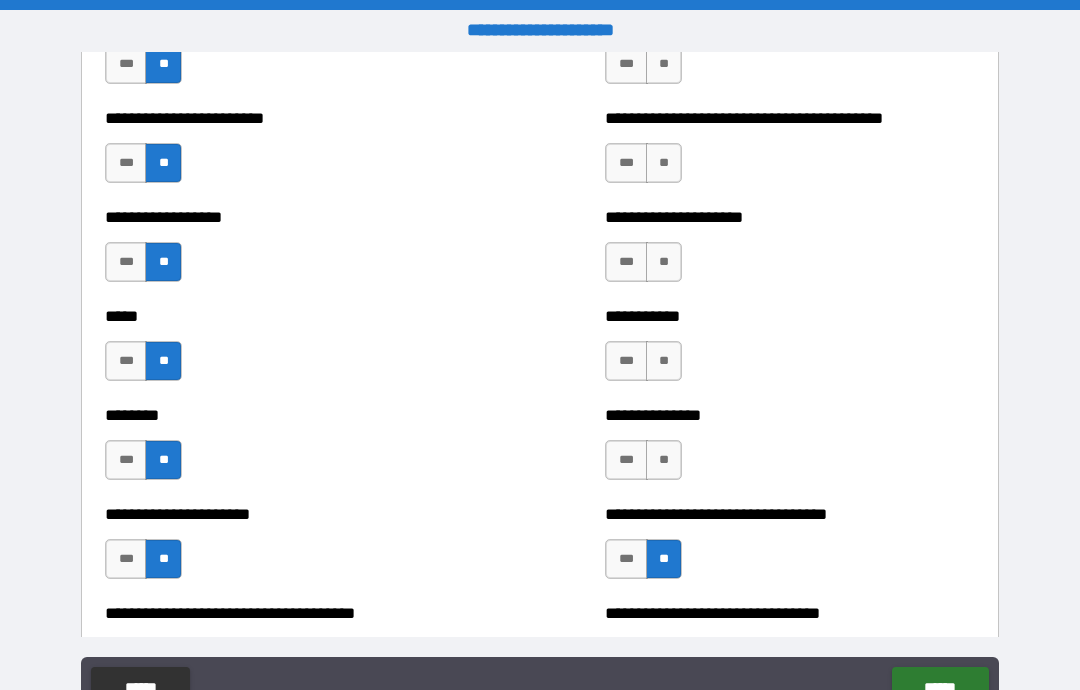 click on "**" at bounding box center (664, 460) 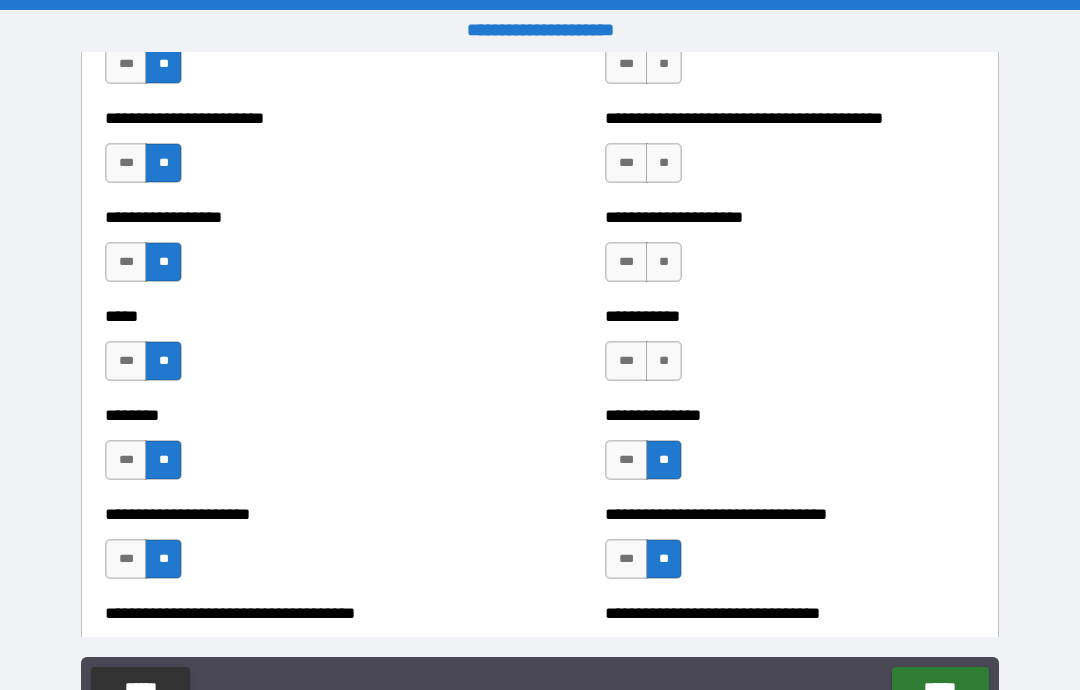 click on "**" at bounding box center [664, 361] 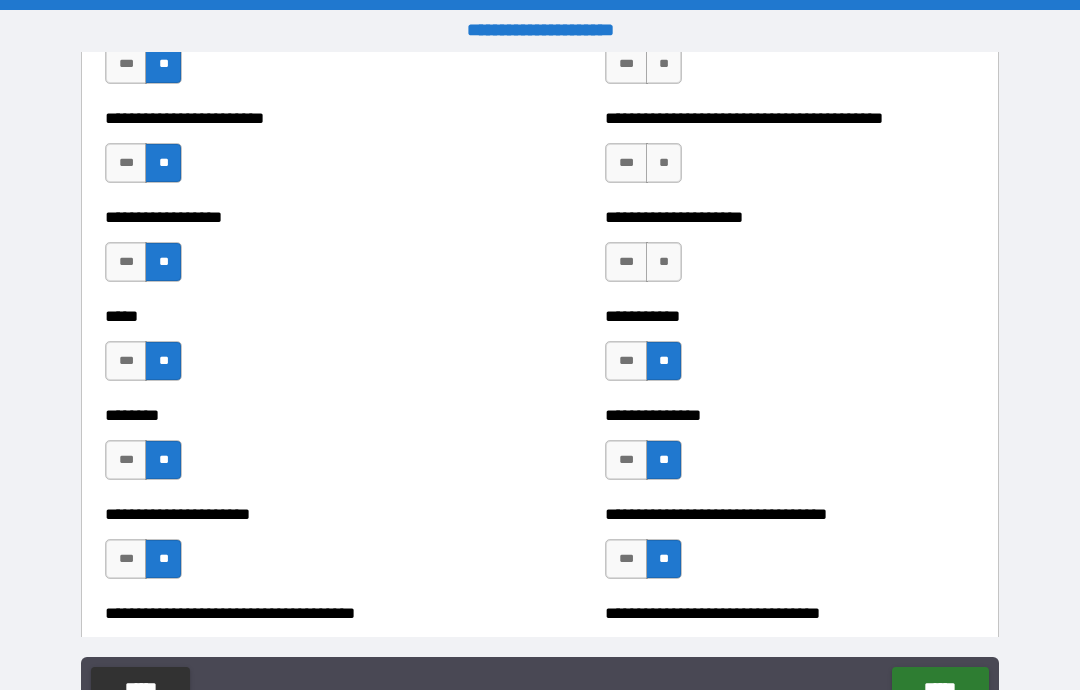 click on "**" at bounding box center (664, 262) 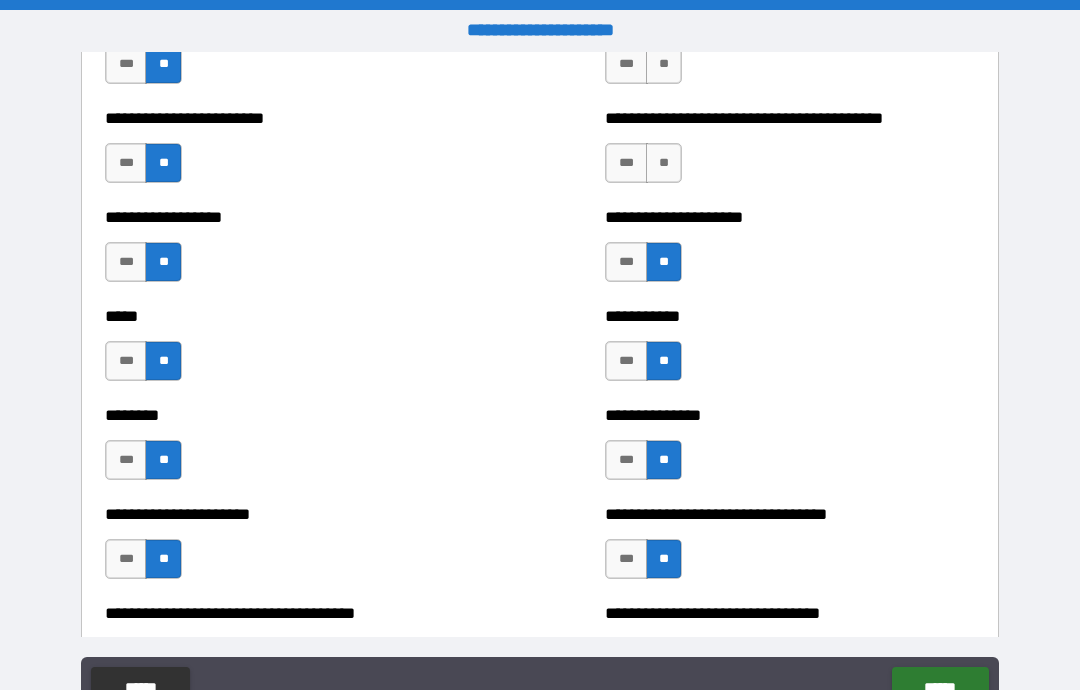 click on "**" at bounding box center [664, 163] 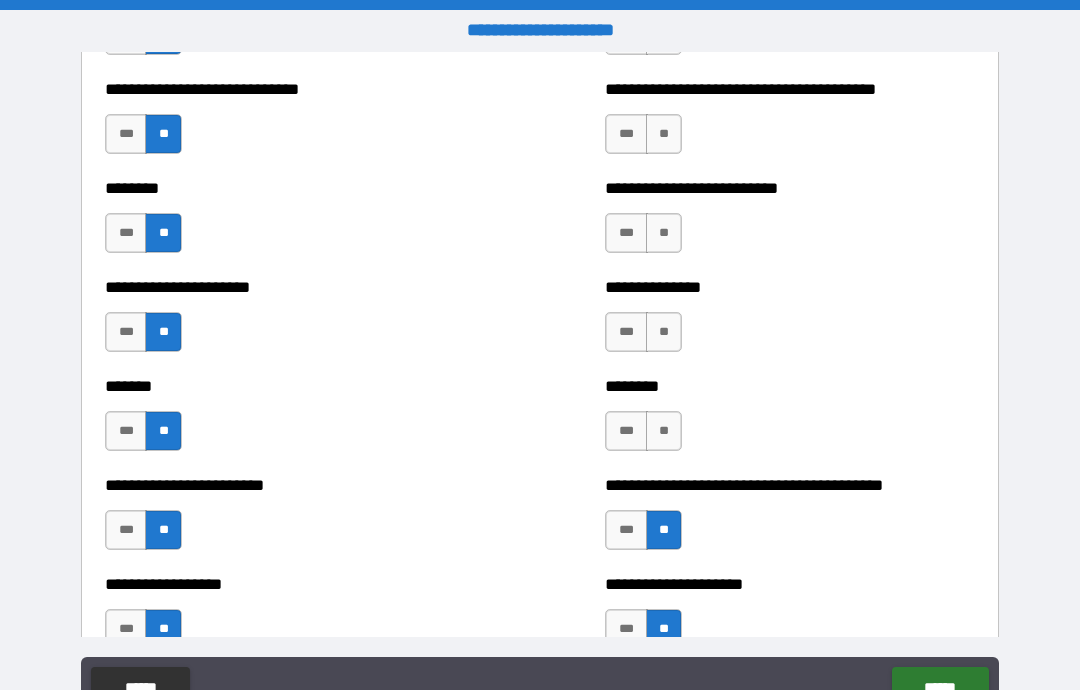 scroll, scrollTop: 3222, scrollLeft: 0, axis: vertical 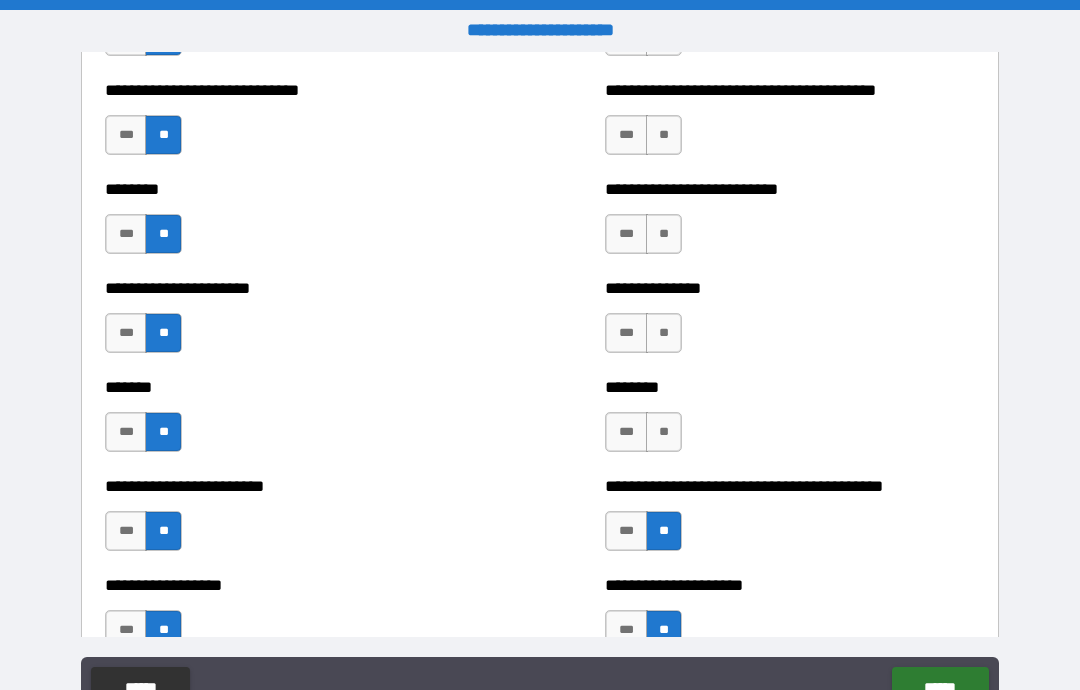click on "**" at bounding box center [664, 432] 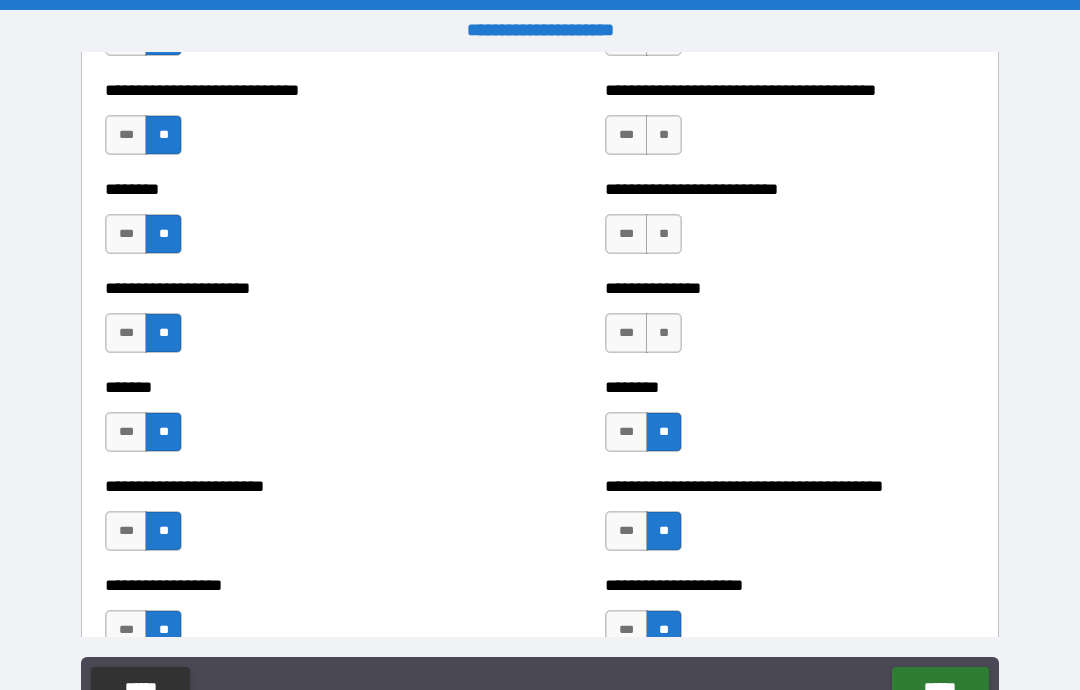 click on "**" at bounding box center (664, 333) 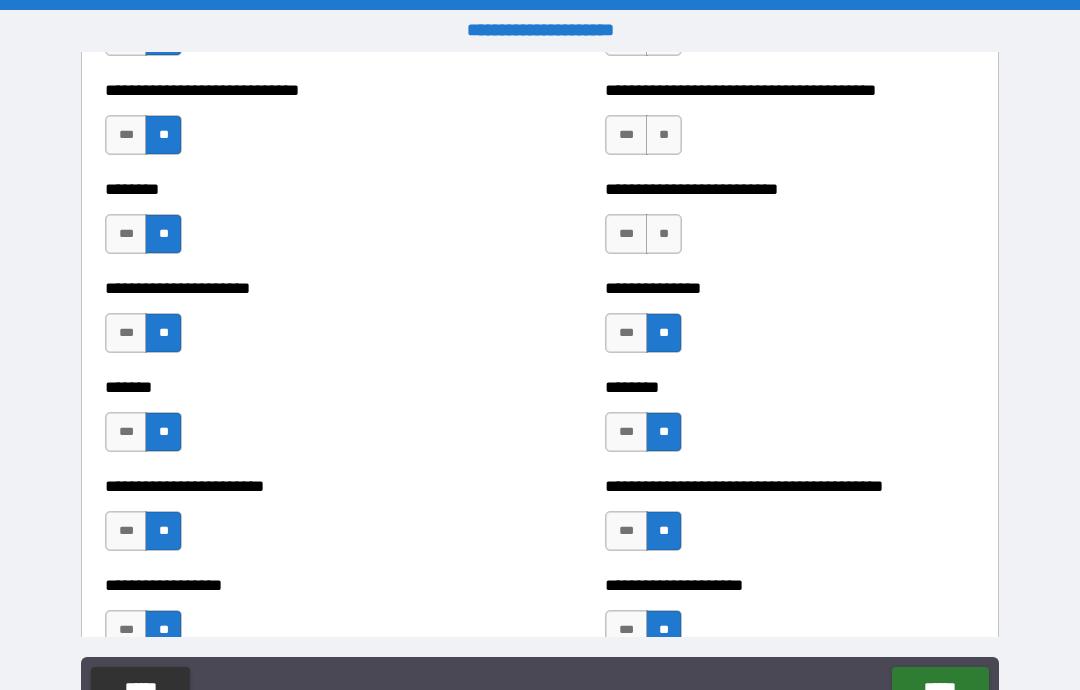 click on "**" at bounding box center [664, 234] 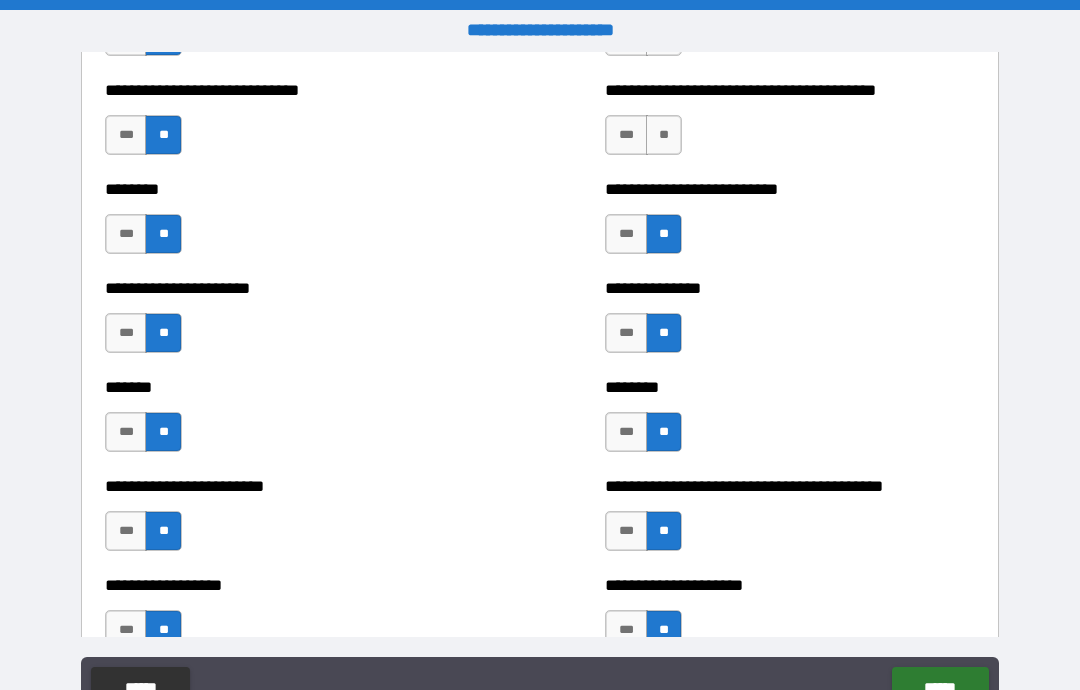 click on "**" at bounding box center (664, 135) 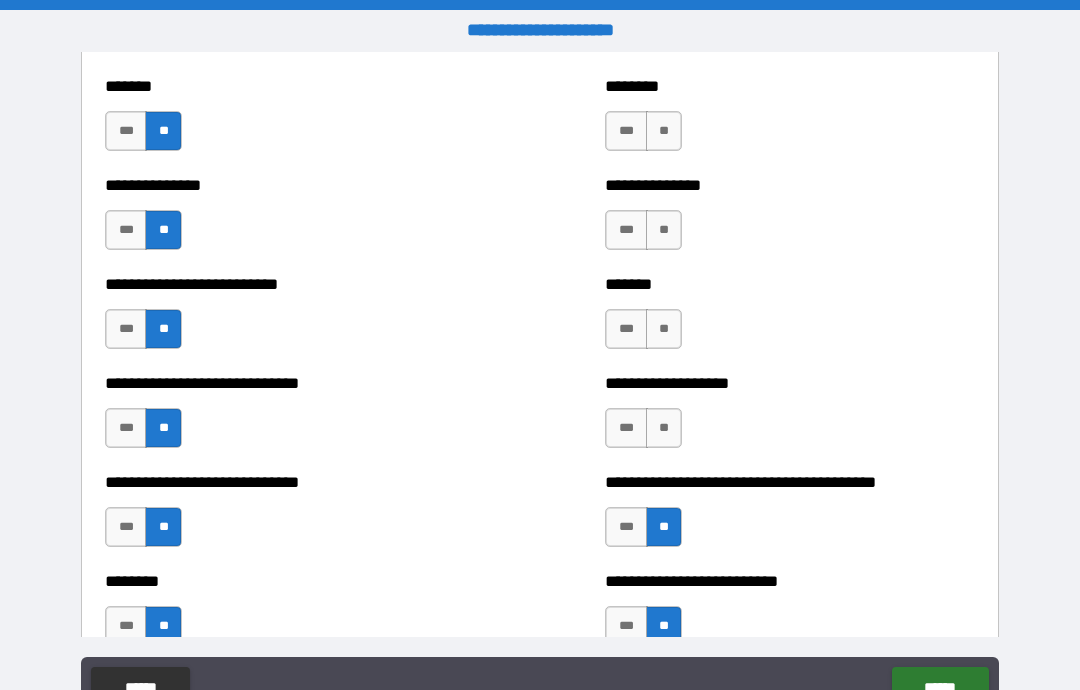 scroll, scrollTop: 2805, scrollLeft: 0, axis: vertical 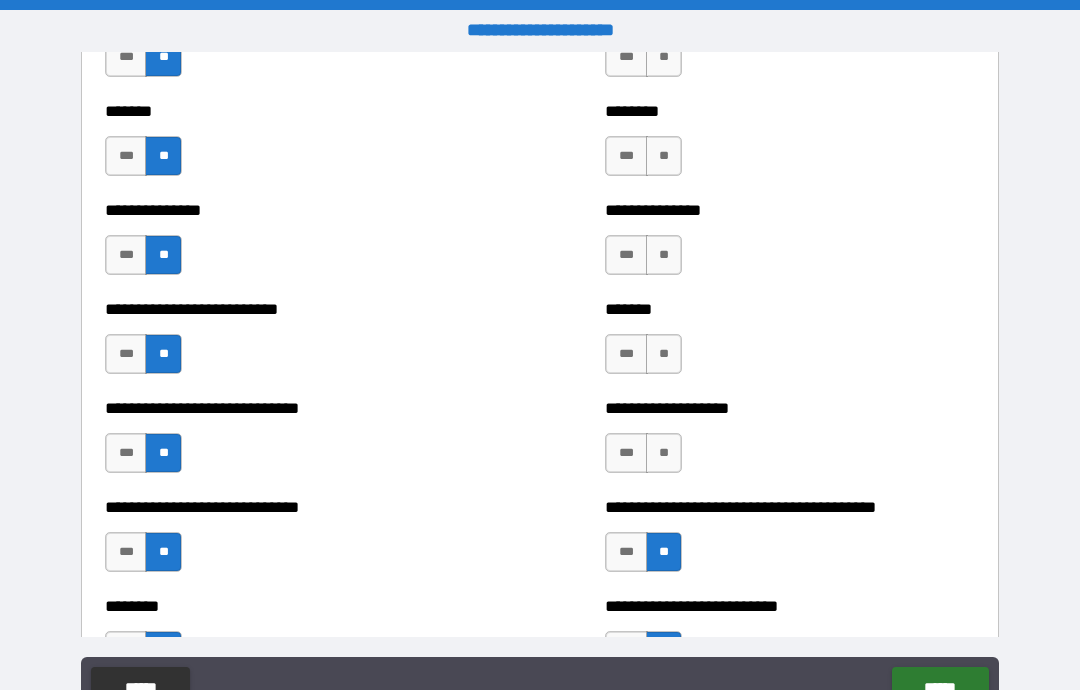click on "**" at bounding box center (664, 453) 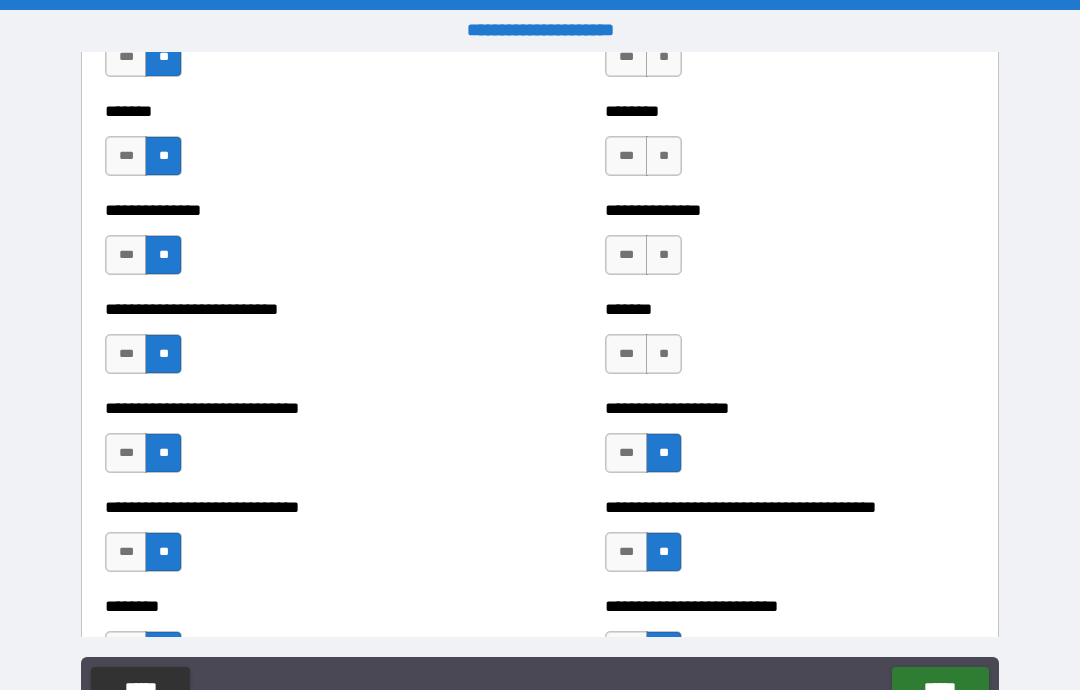 click on "**" at bounding box center (664, 354) 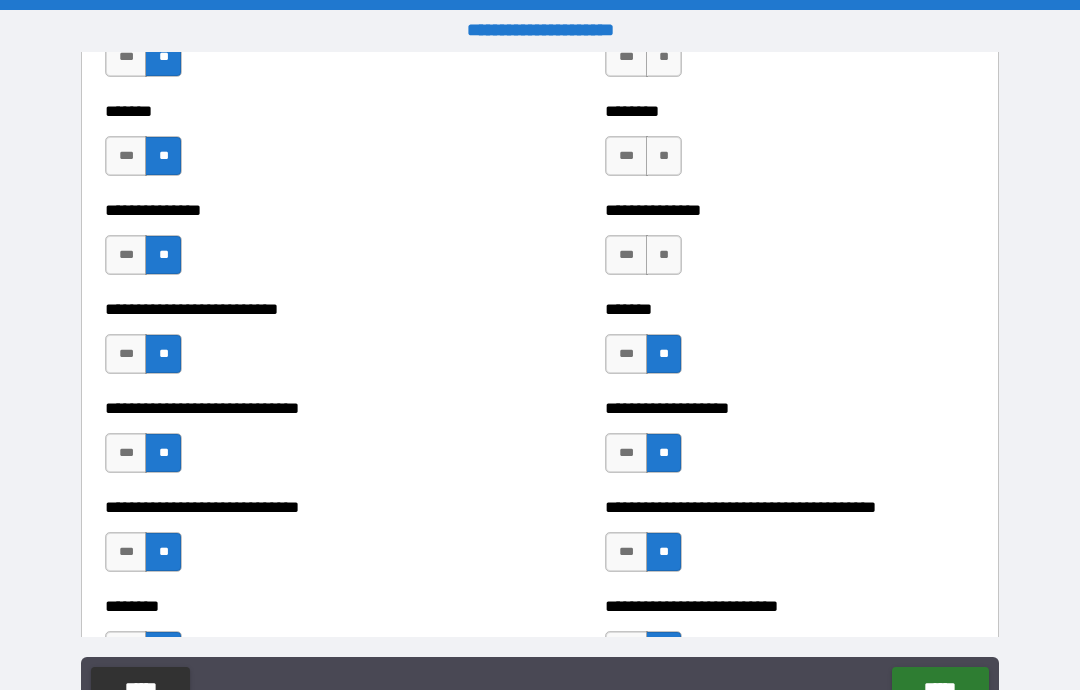 click on "**" at bounding box center [664, 255] 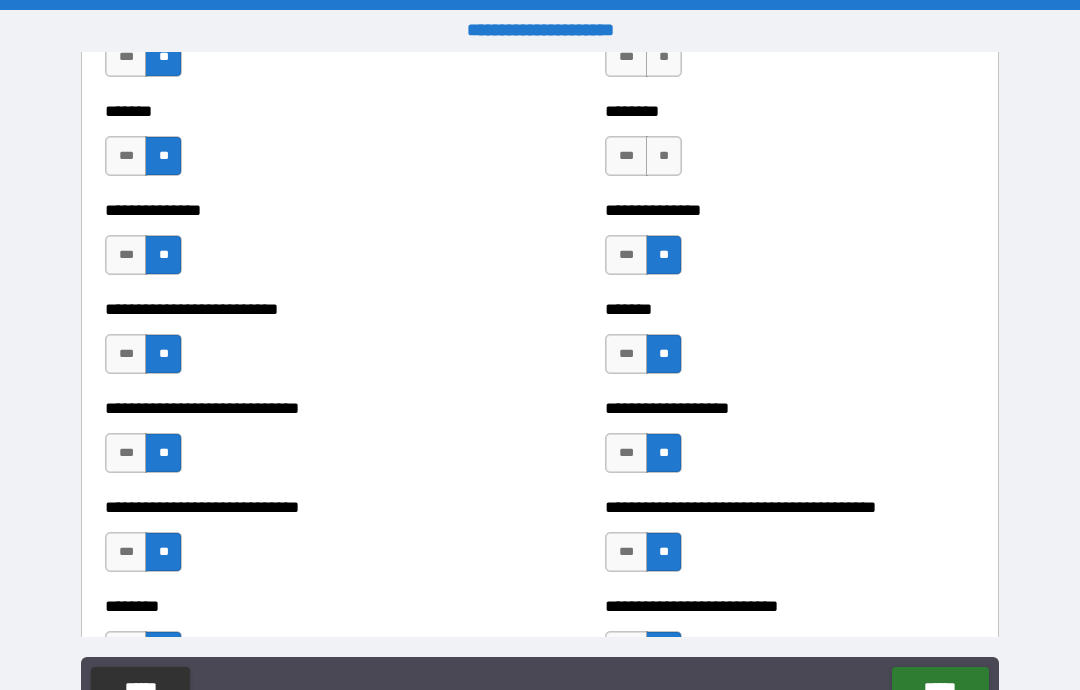 click on "**" at bounding box center (664, 156) 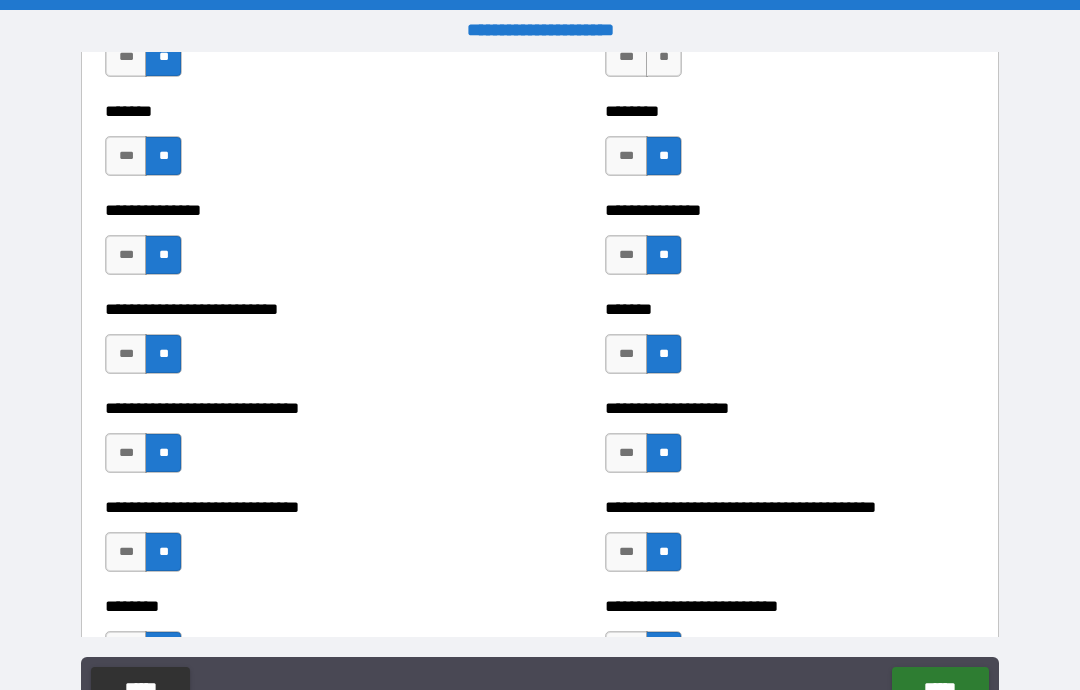 click on "**" at bounding box center (664, 57) 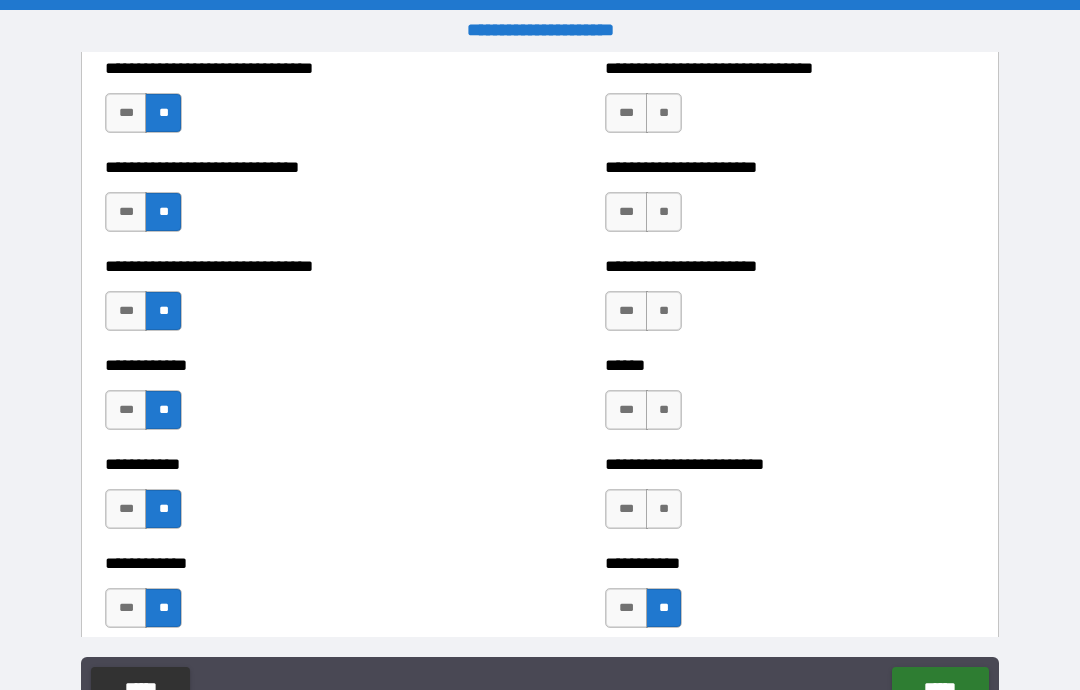scroll, scrollTop: 2253, scrollLeft: 0, axis: vertical 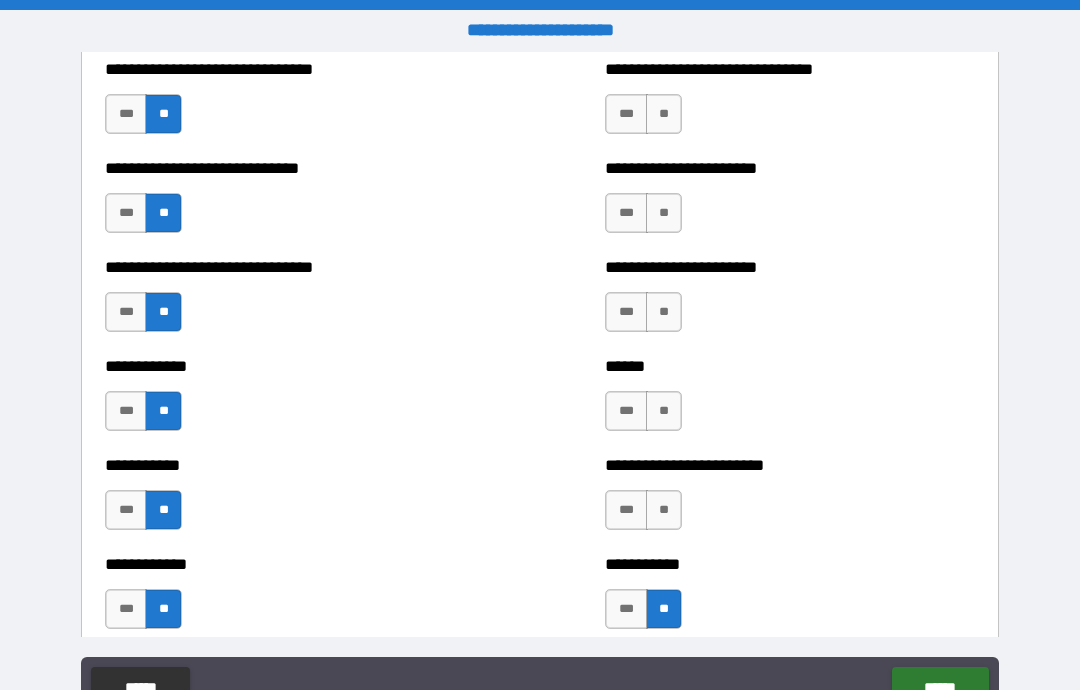 click on "**" at bounding box center [664, 411] 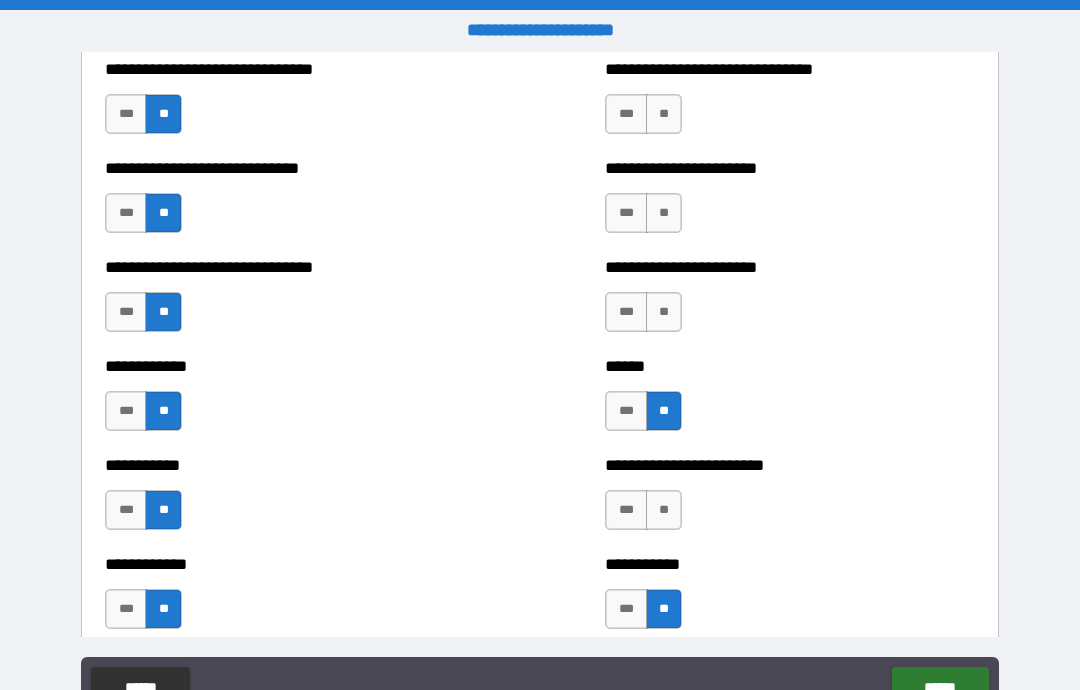 click on "**" at bounding box center [664, 312] 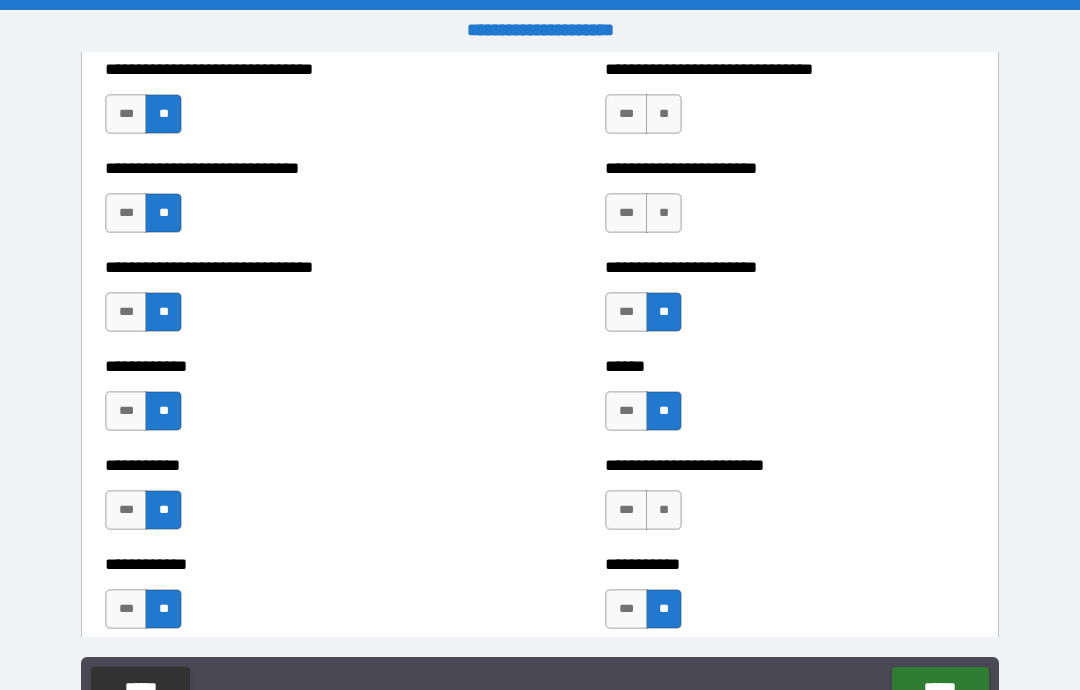 click on "**" at bounding box center (664, 213) 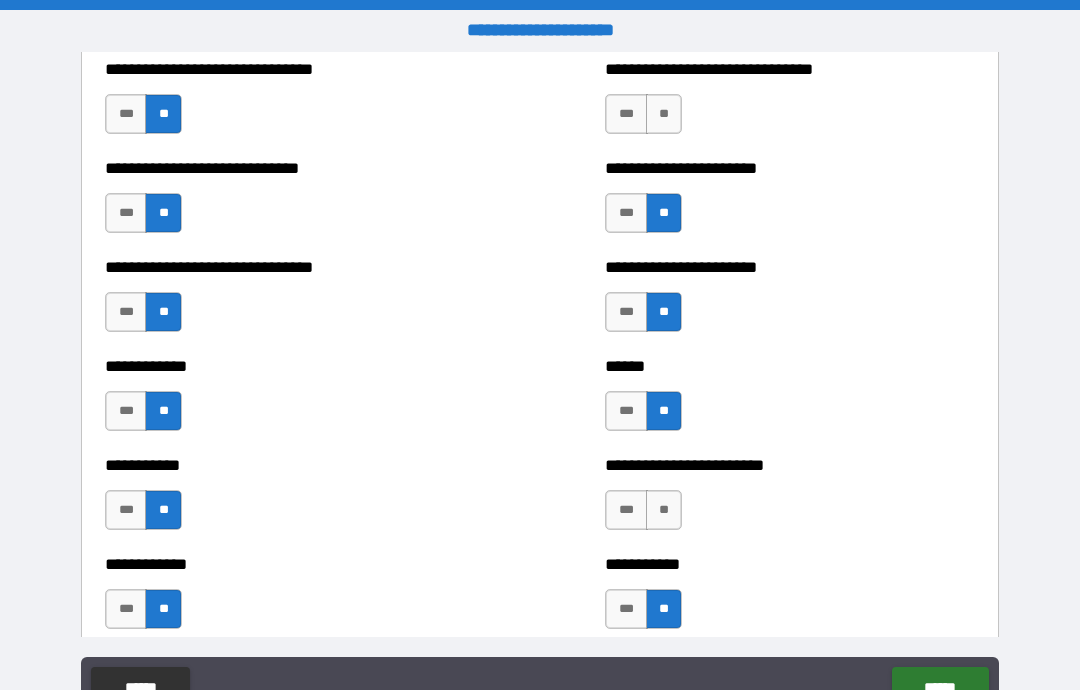 click on "**" at bounding box center [664, 114] 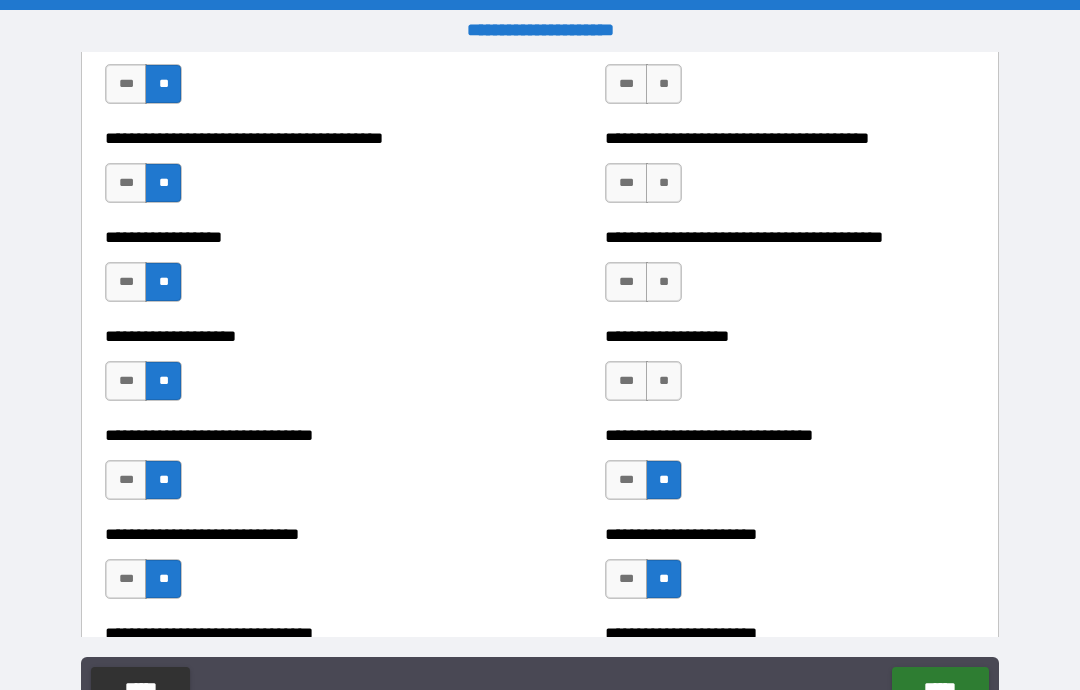 scroll, scrollTop: 1881, scrollLeft: 0, axis: vertical 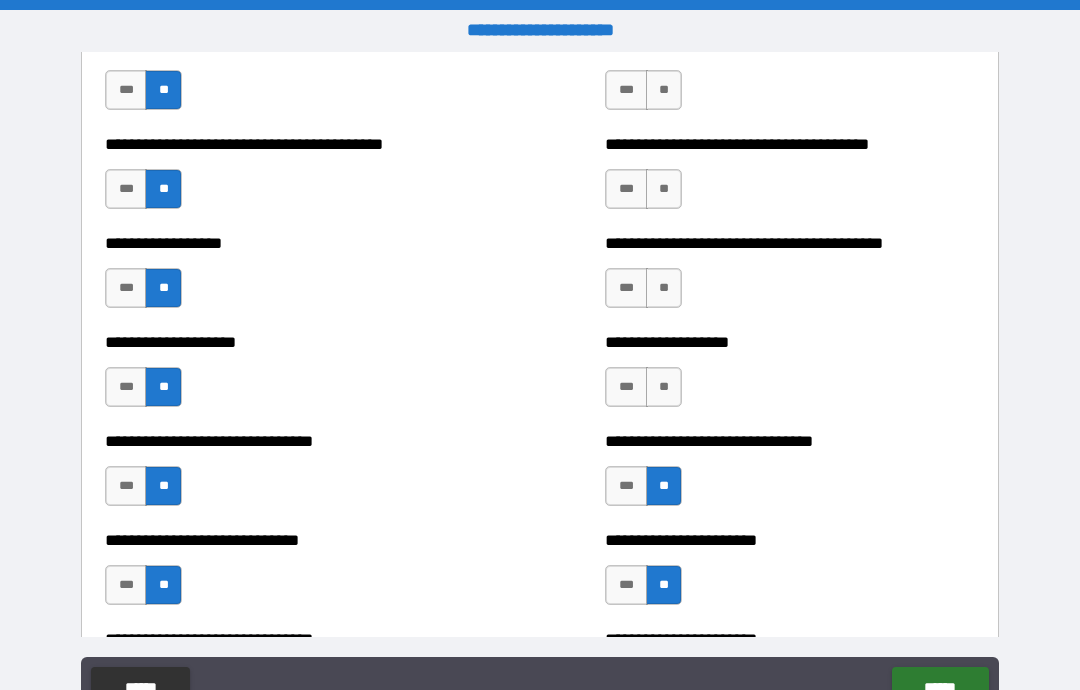 click on "**" at bounding box center (664, 387) 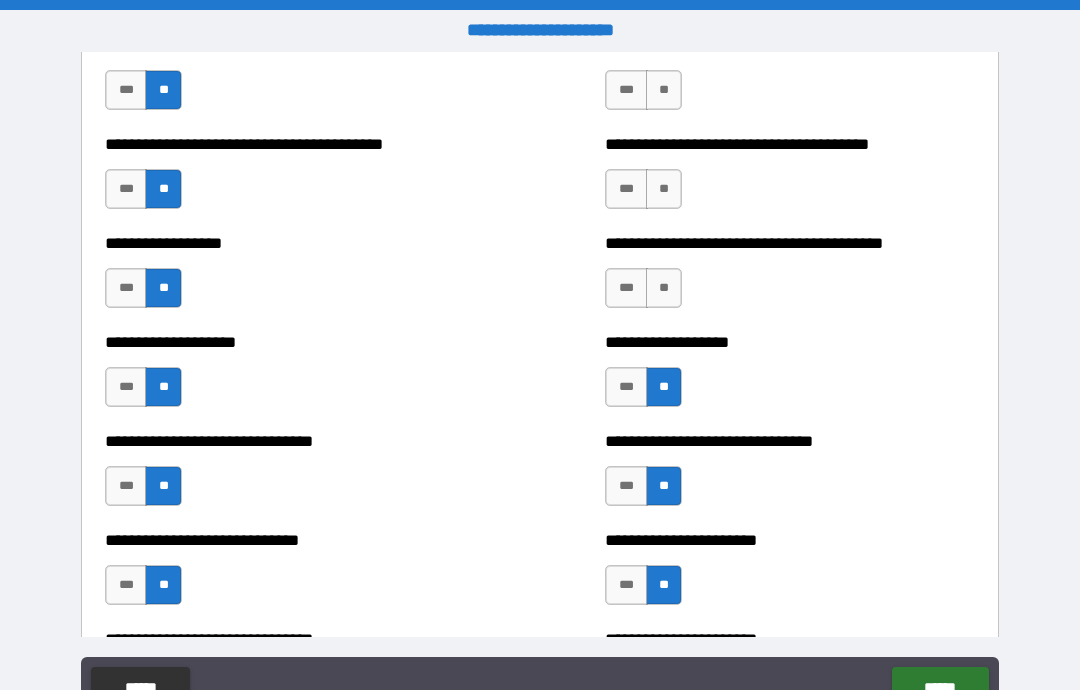 click on "**" at bounding box center (664, 288) 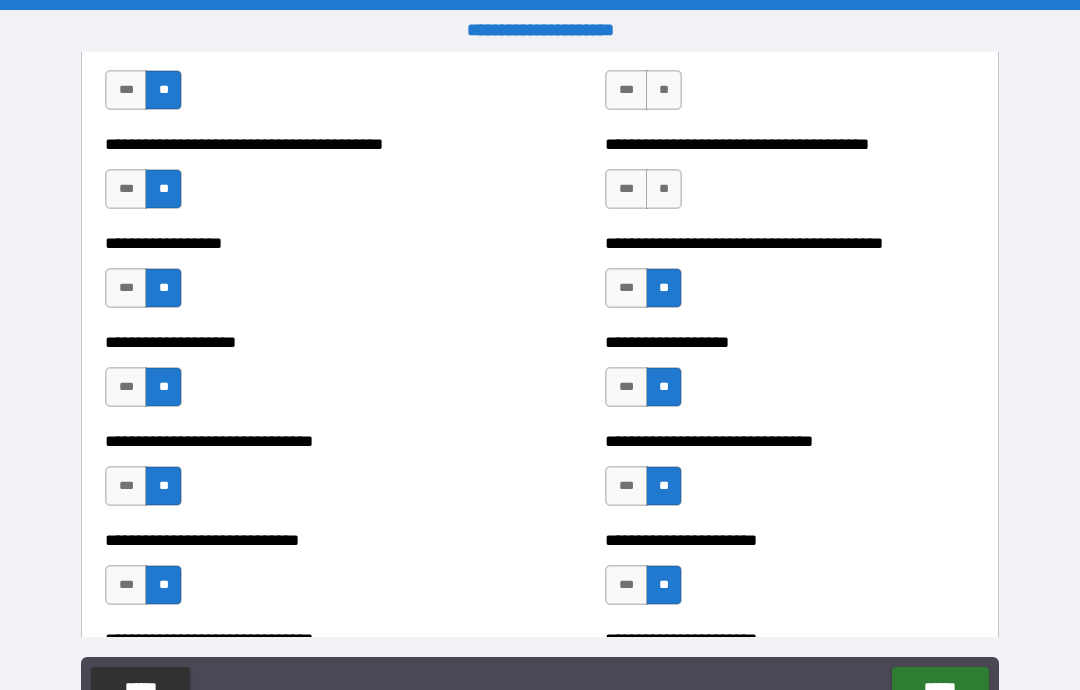 click on "**" at bounding box center (664, 189) 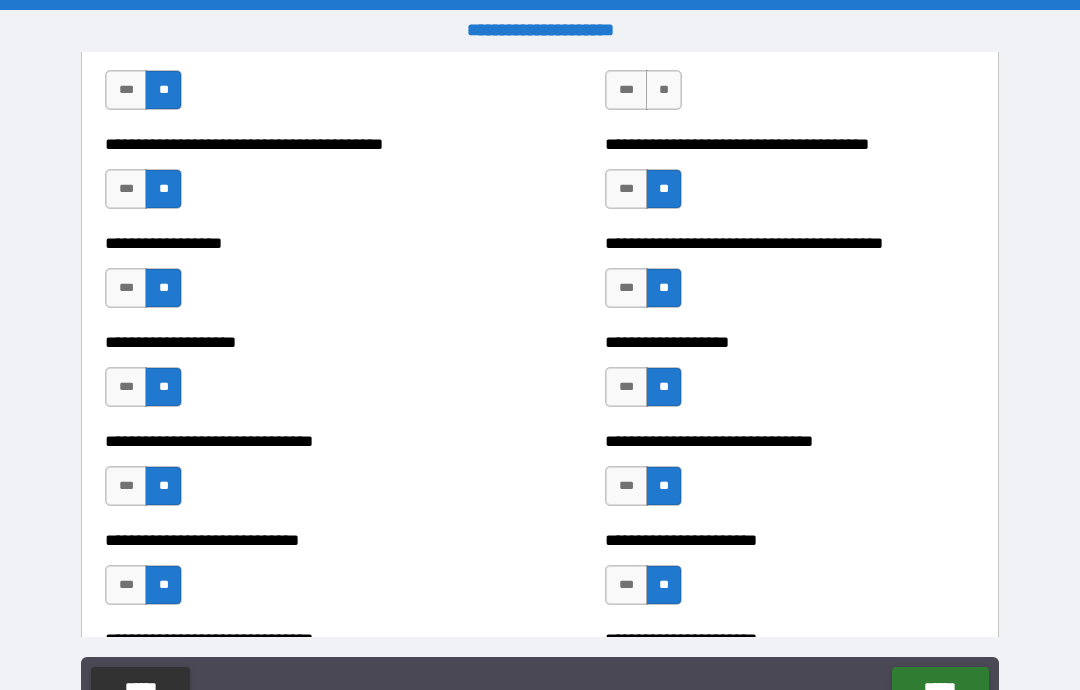 click on "**" at bounding box center (664, 90) 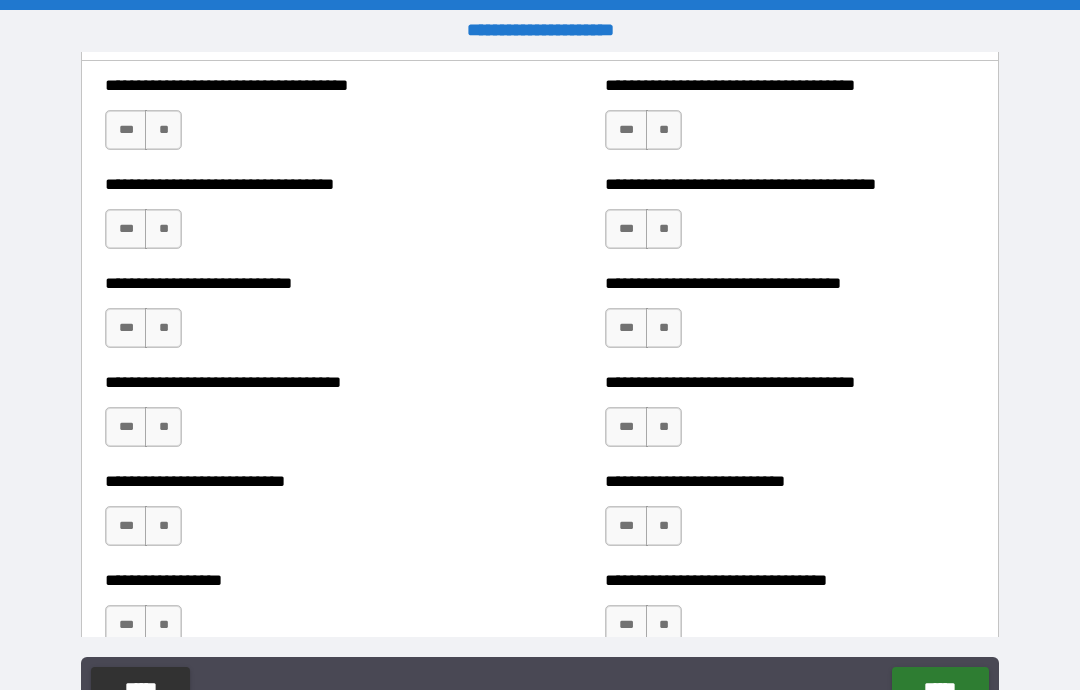 scroll, scrollTop: 4981, scrollLeft: 0, axis: vertical 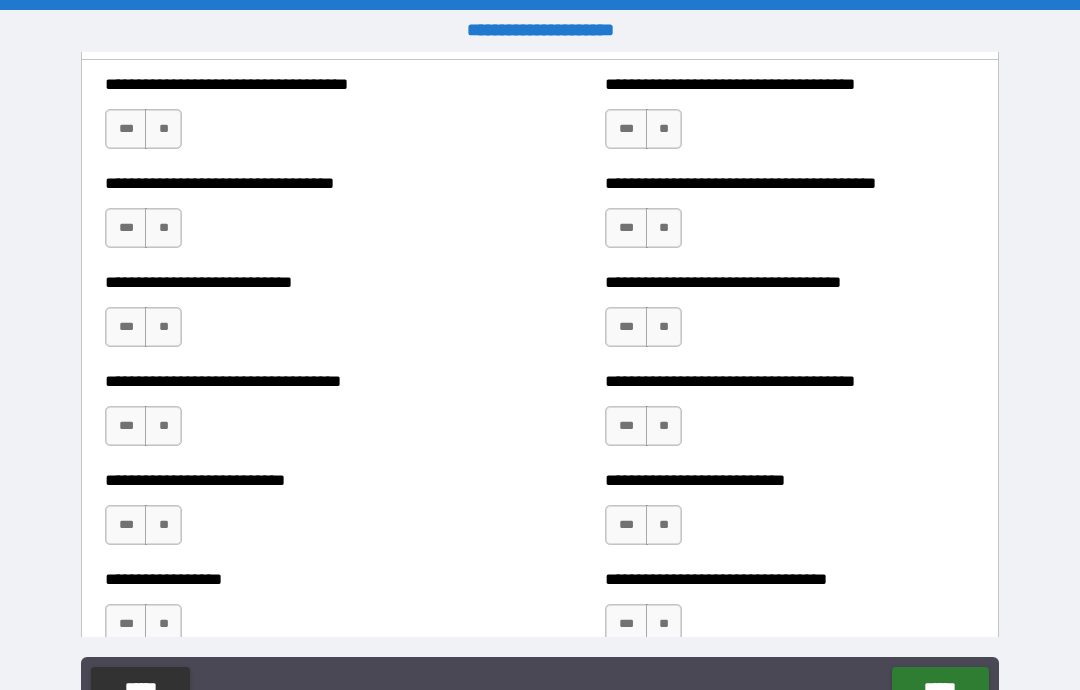 click on "**" at bounding box center (163, 129) 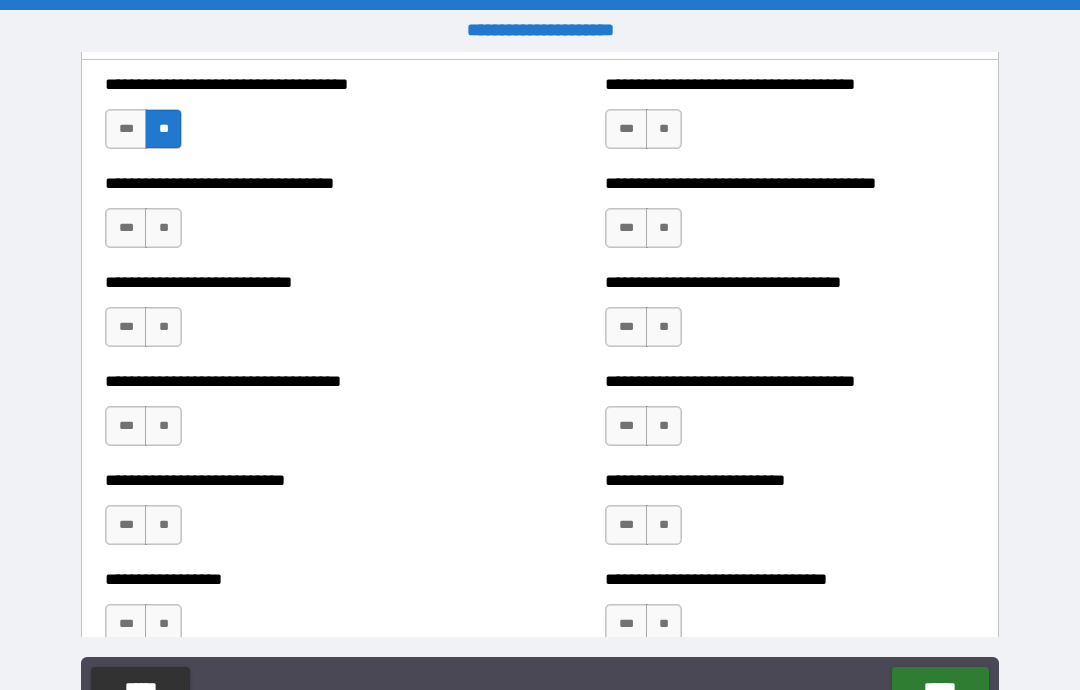 click on "**" at bounding box center [163, 228] 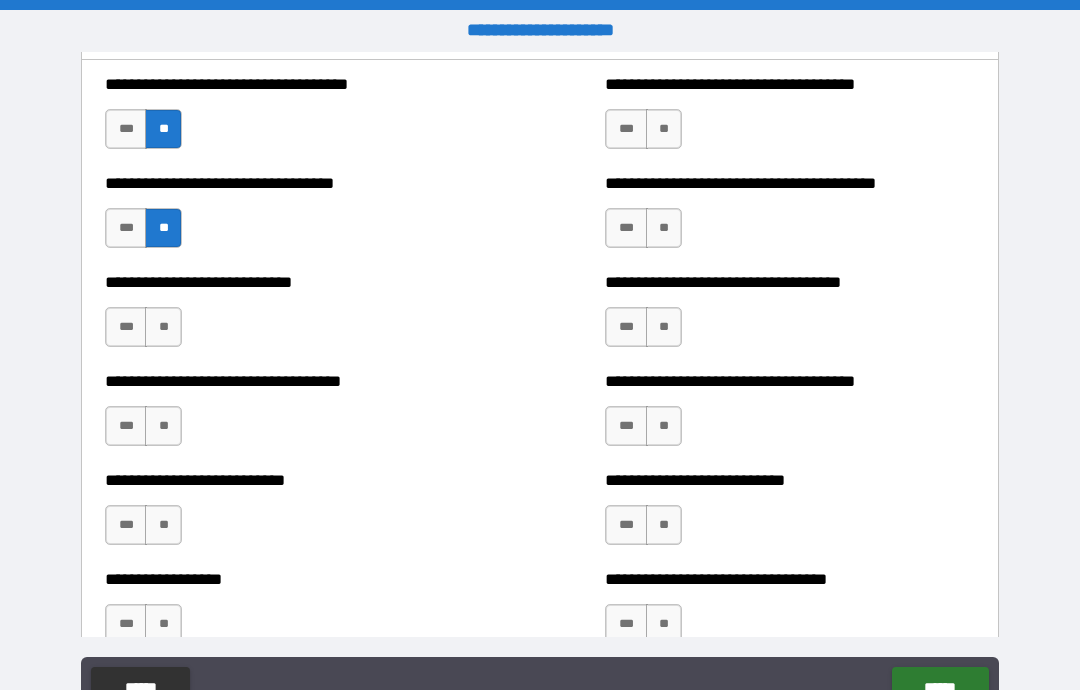 click on "**" at bounding box center (163, 327) 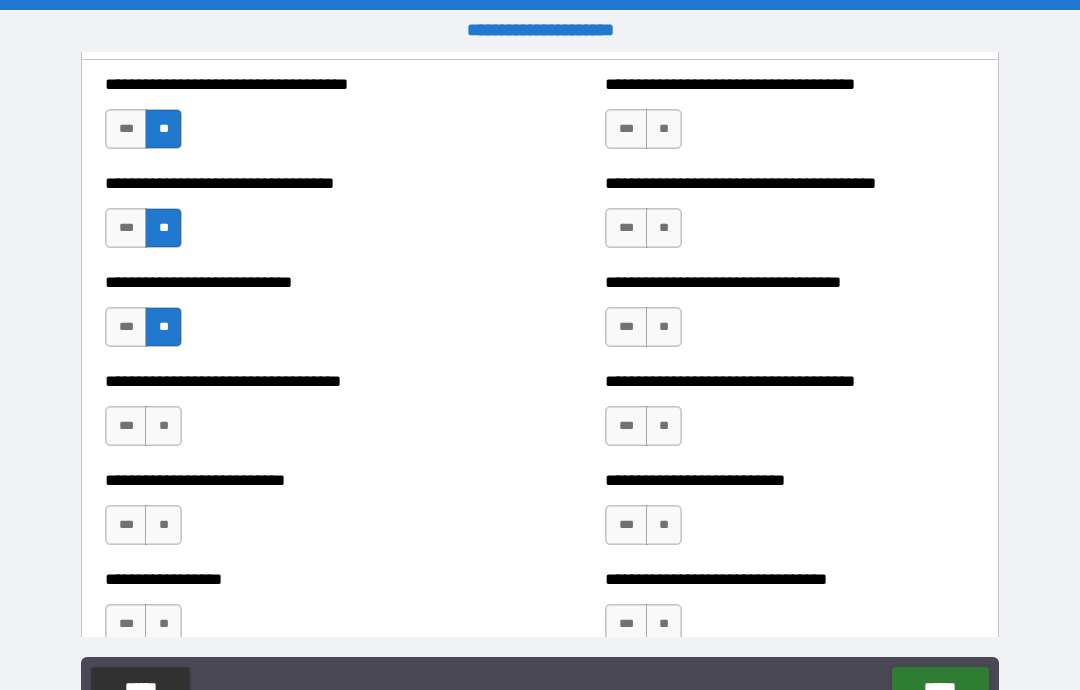 click on "**" at bounding box center [163, 426] 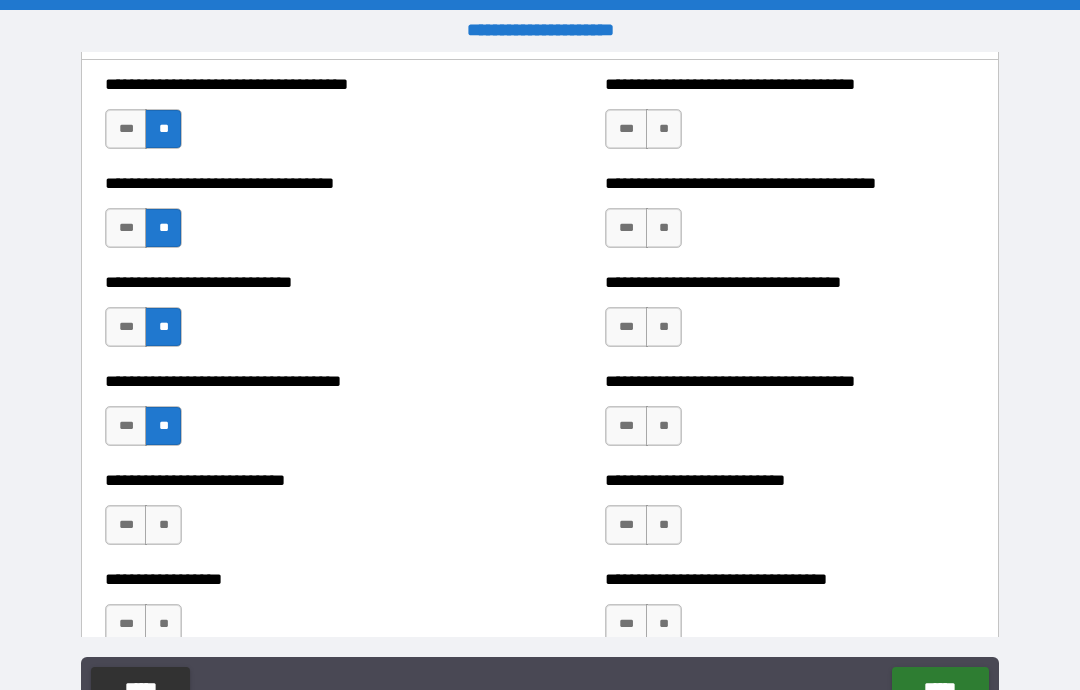 click on "**" at bounding box center [163, 525] 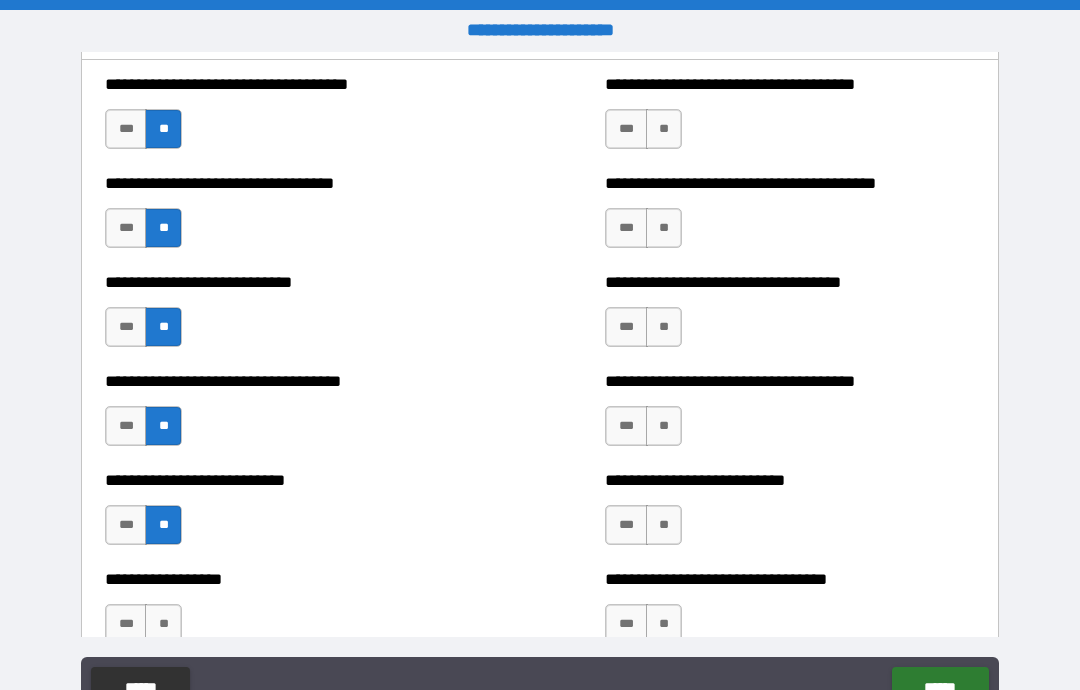 click on "**" at bounding box center (163, 624) 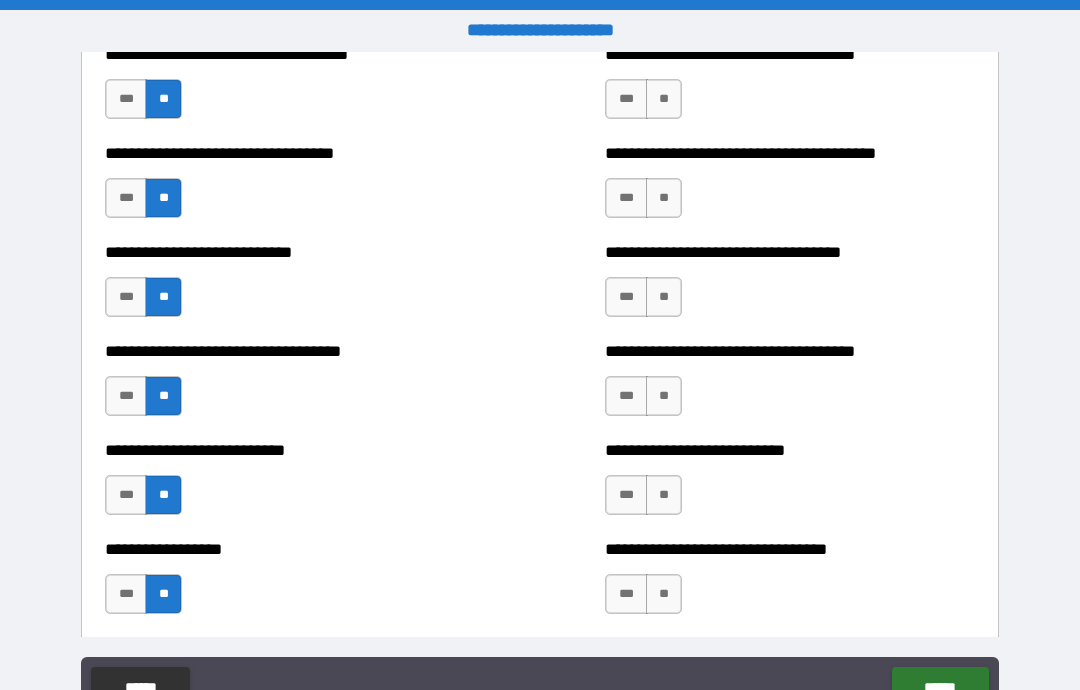 scroll, scrollTop: 5020, scrollLeft: 0, axis: vertical 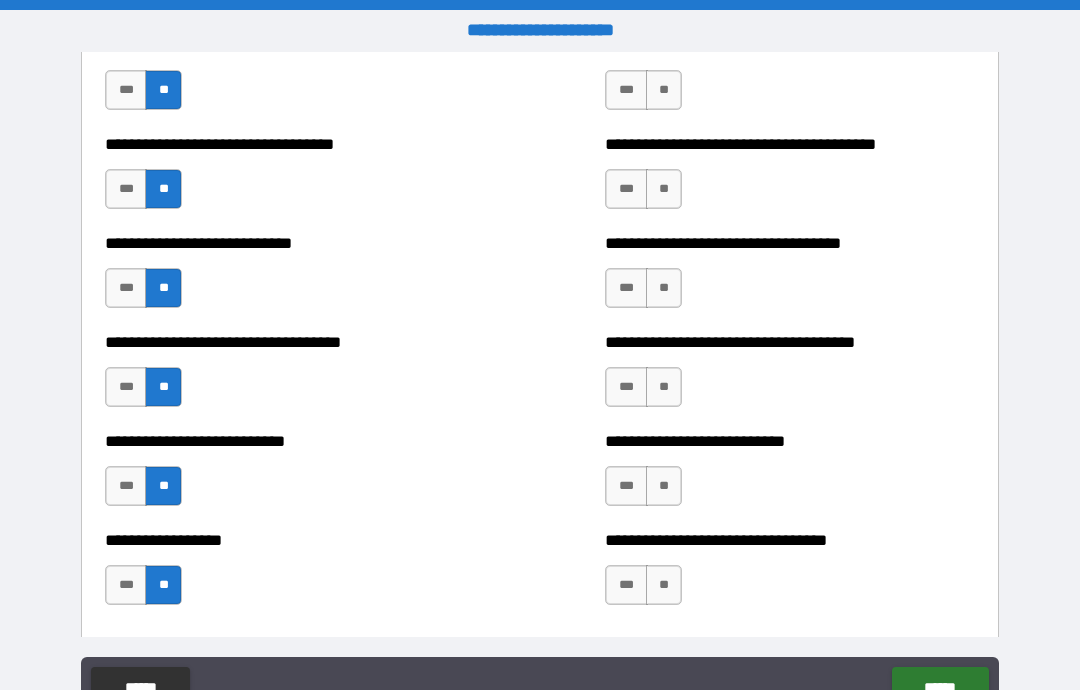 click on "**" at bounding box center [664, 585] 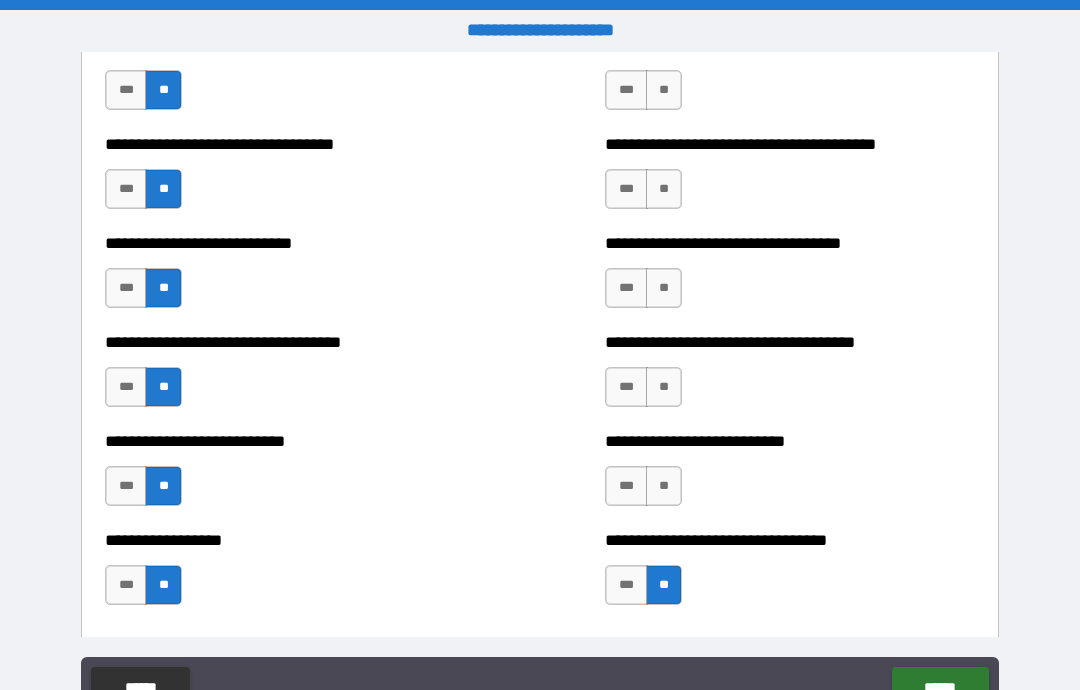 click on "**" at bounding box center (664, 486) 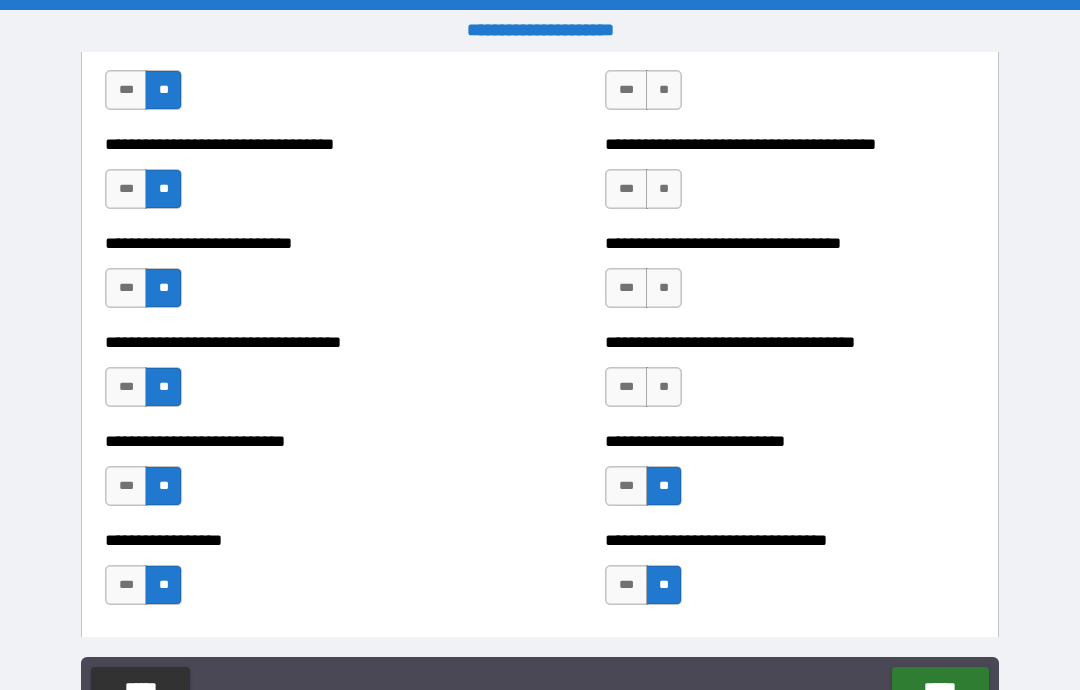 click on "**" at bounding box center (664, 387) 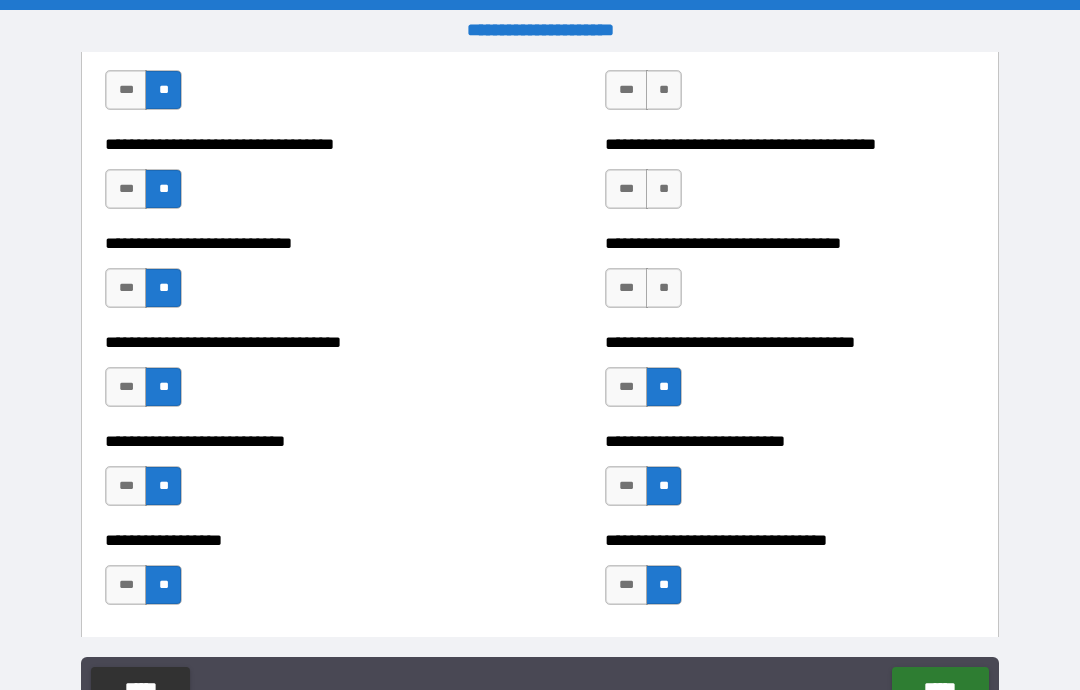 click on "**" at bounding box center (664, 288) 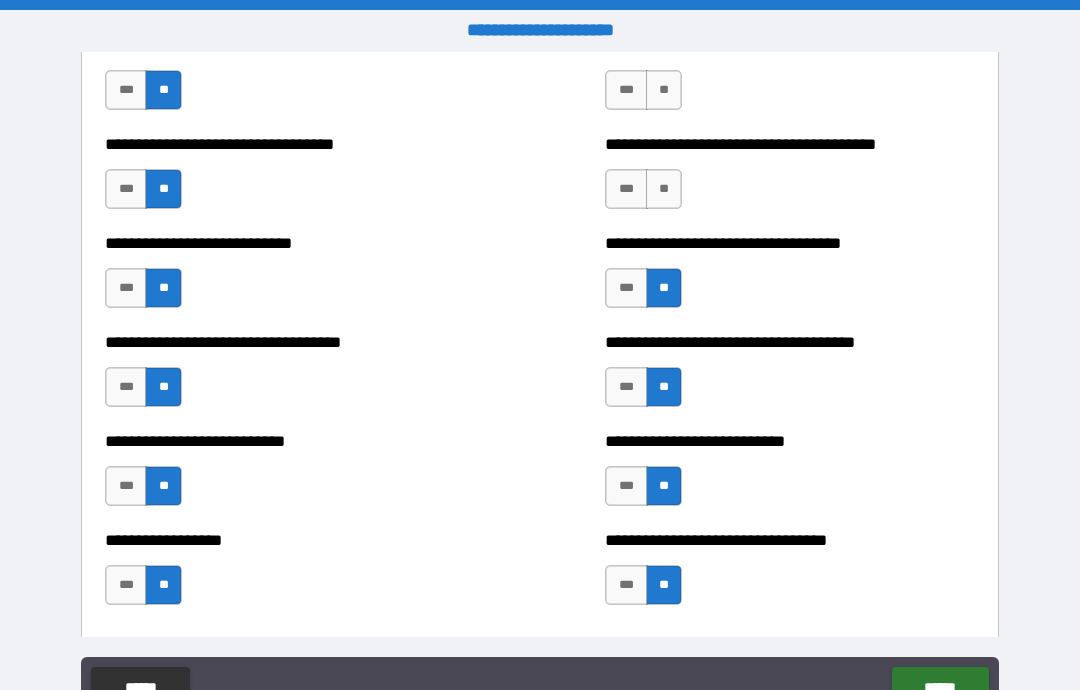 click on "**" at bounding box center (664, 189) 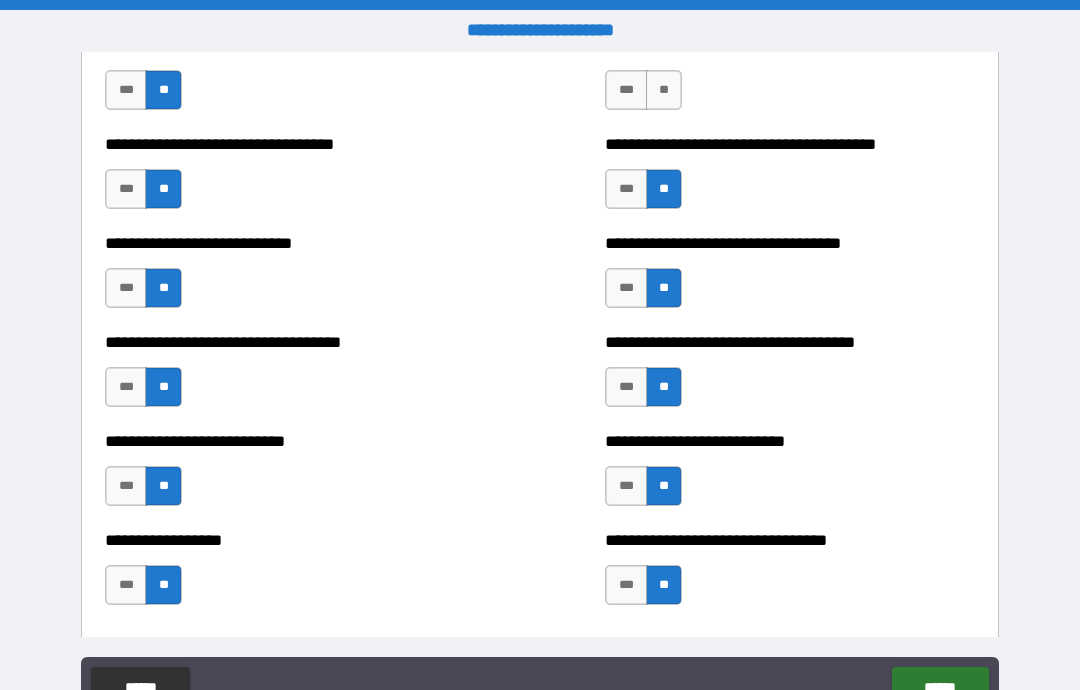 click on "**" at bounding box center (664, 90) 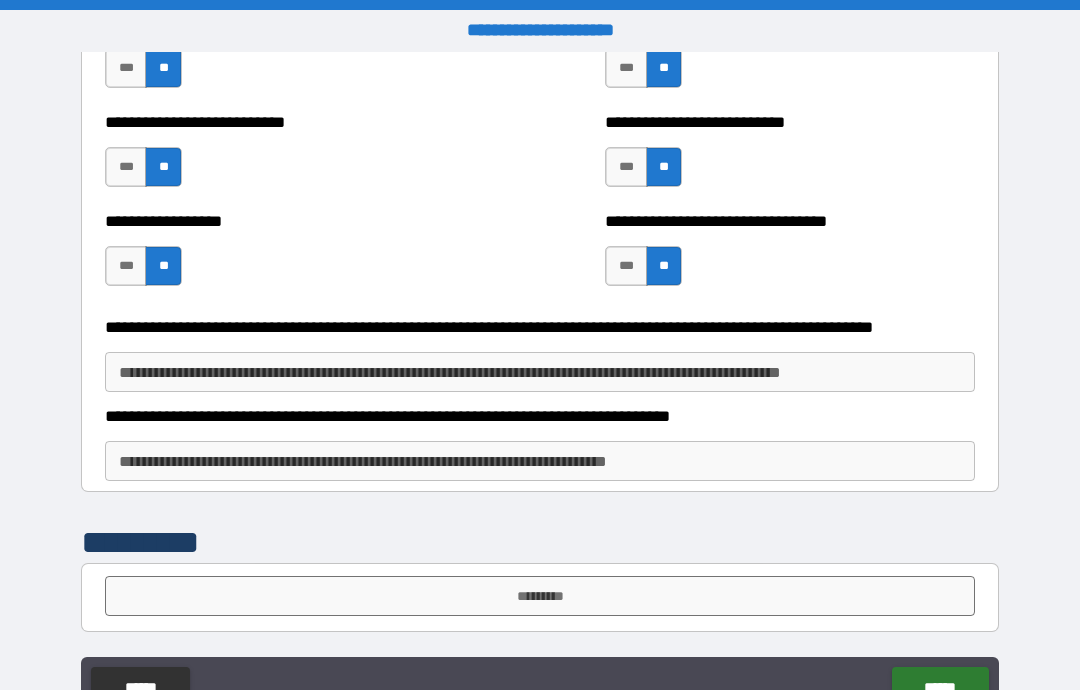 scroll, scrollTop: 5339, scrollLeft: 0, axis: vertical 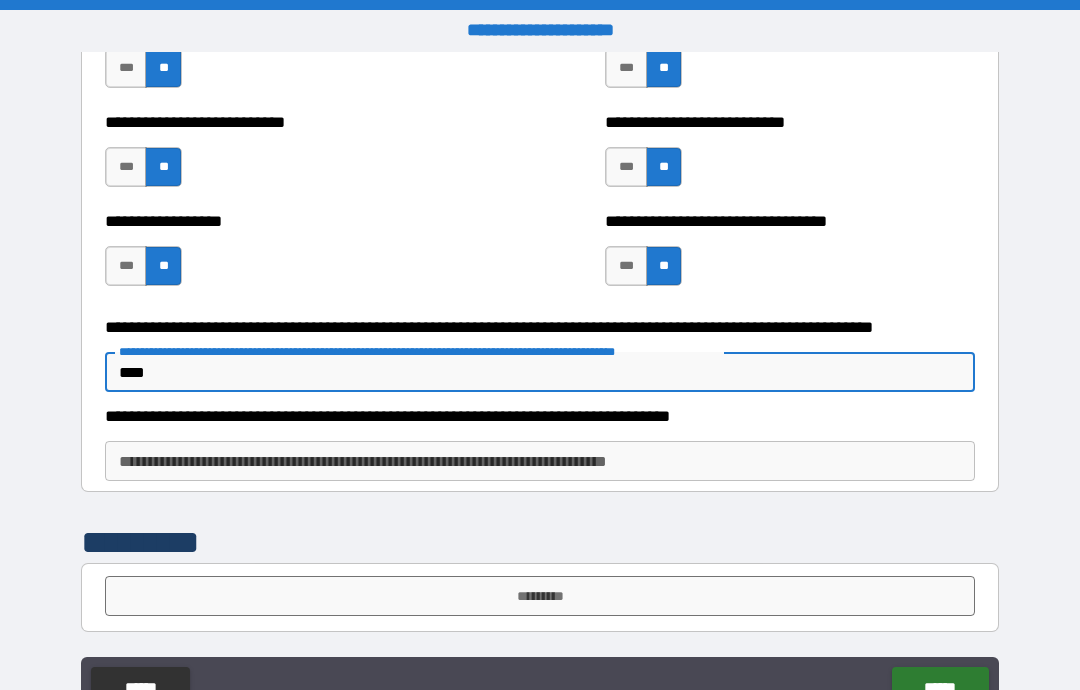 type on "****" 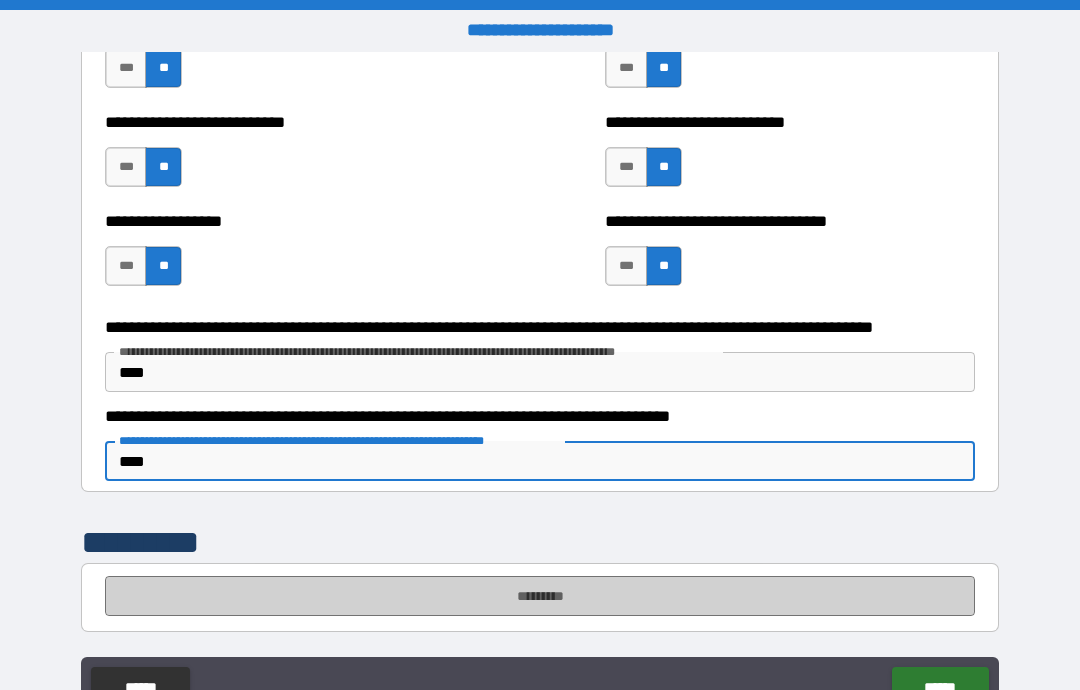type on "****" 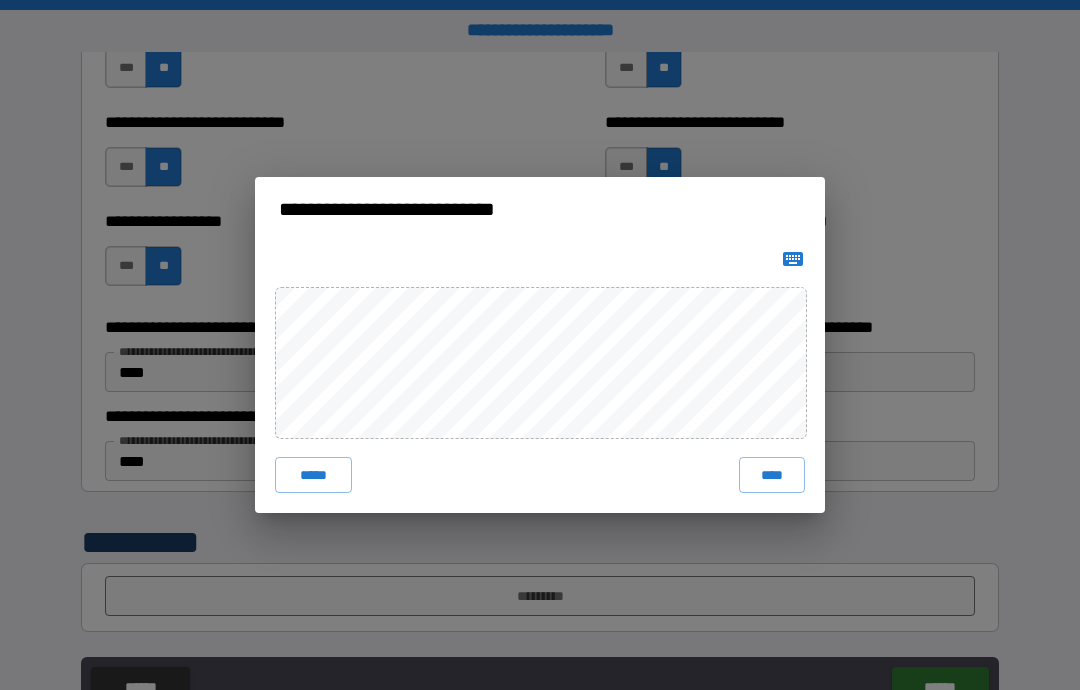 click on "****" at bounding box center [772, 475] 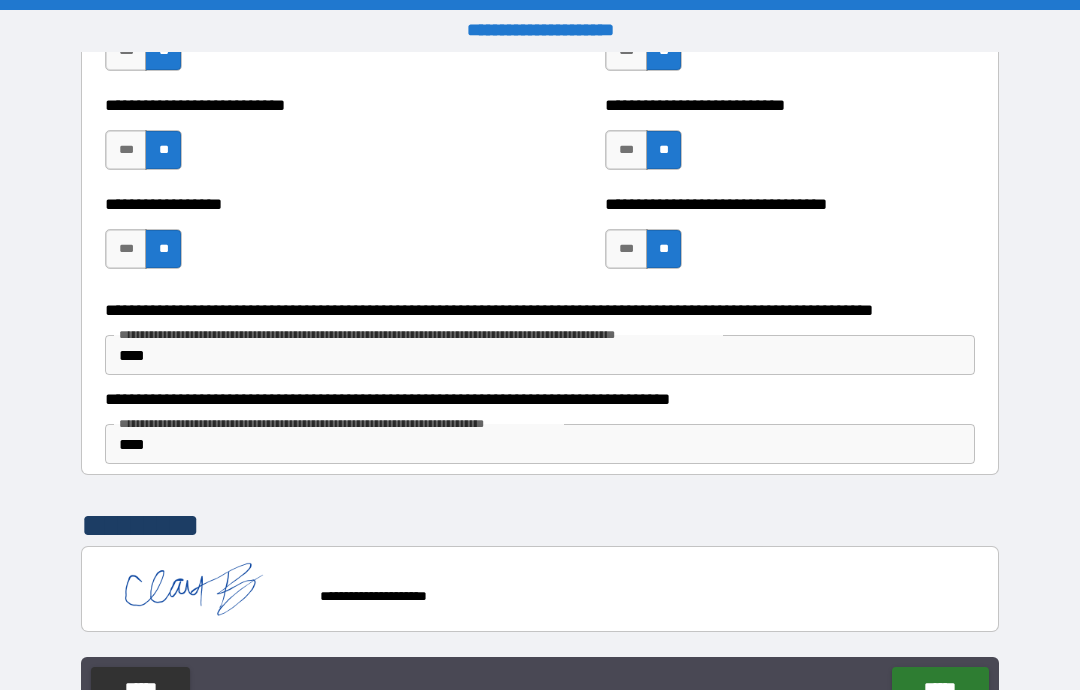 scroll, scrollTop: 5356, scrollLeft: 0, axis: vertical 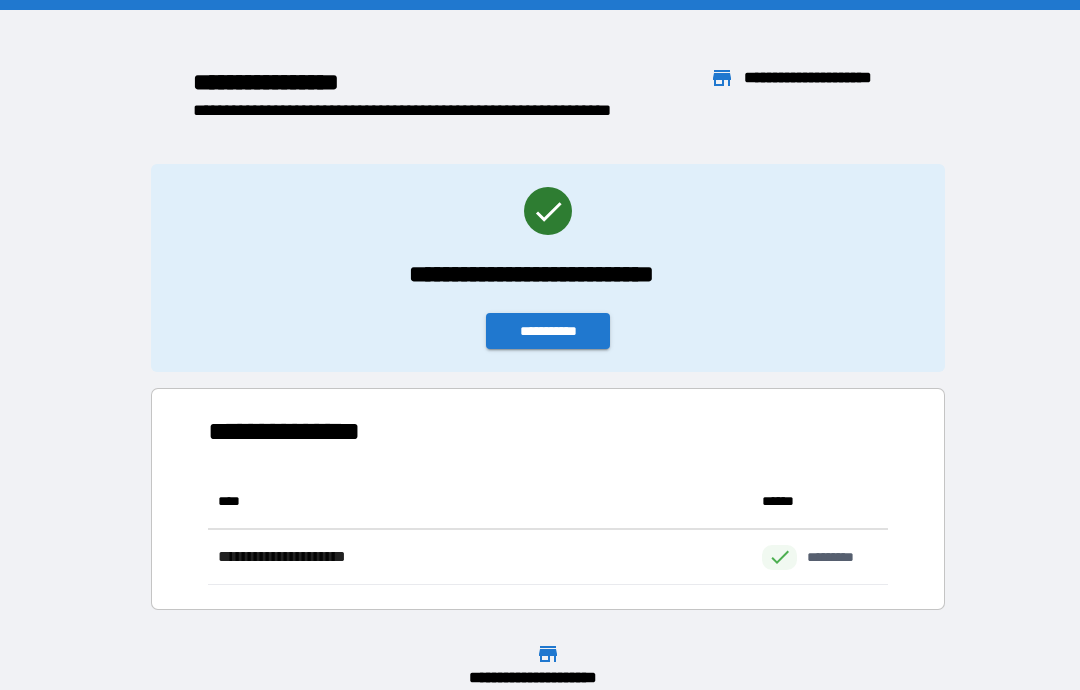 click on "**********" at bounding box center (548, 331) 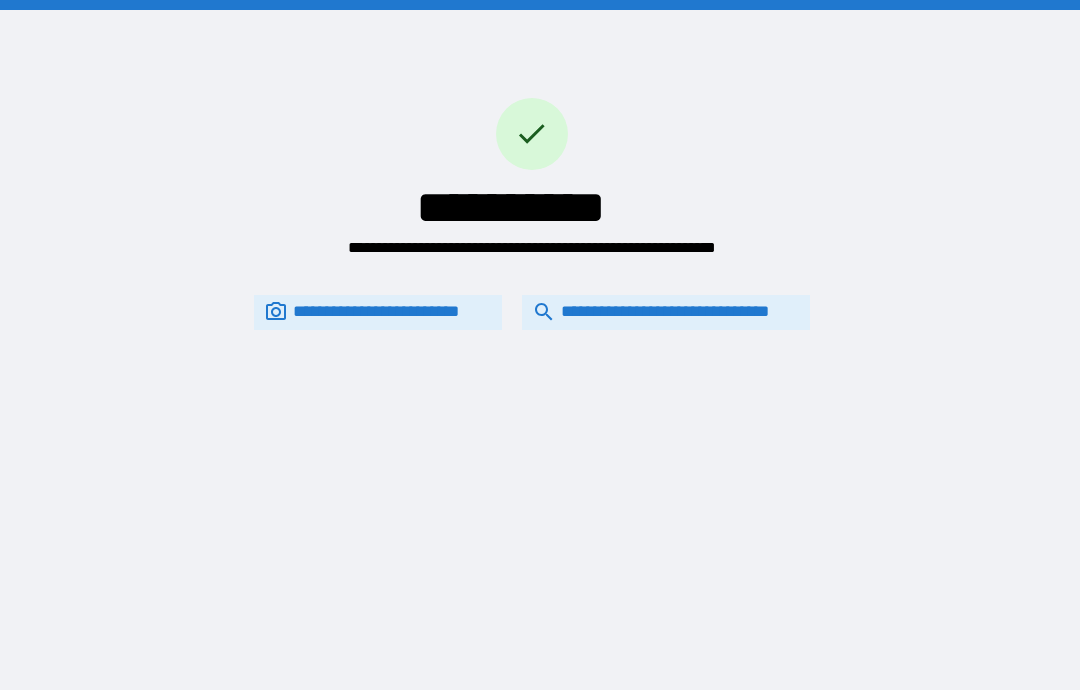 click on "**********" at bounding box center [666, 312] 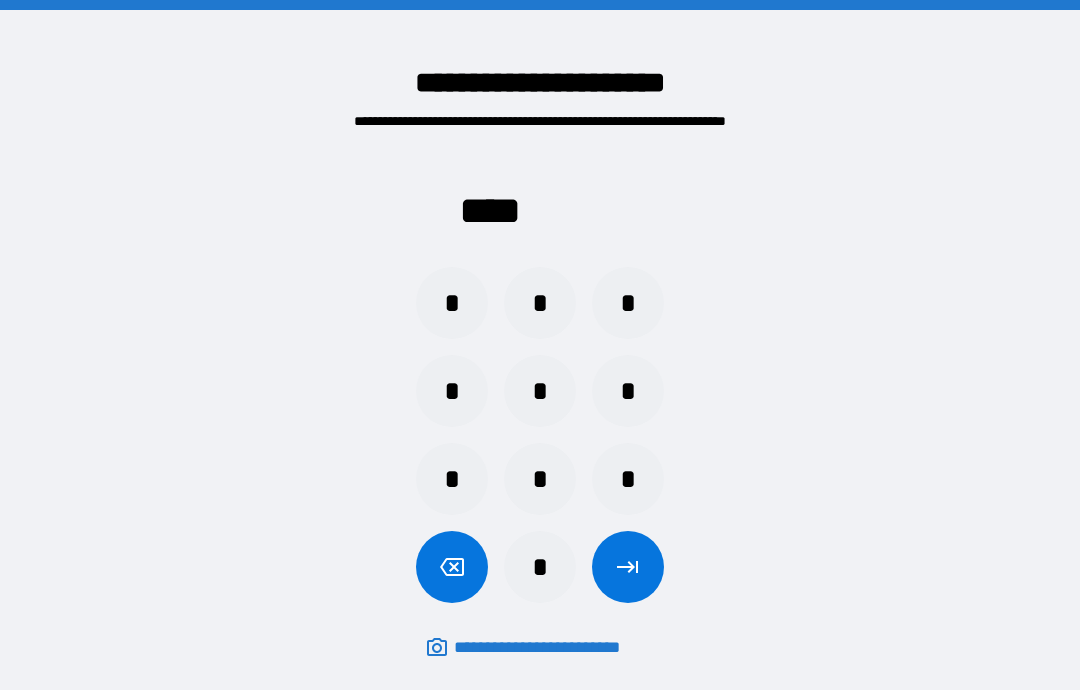 click on "*" at bounding box center [540, 479] 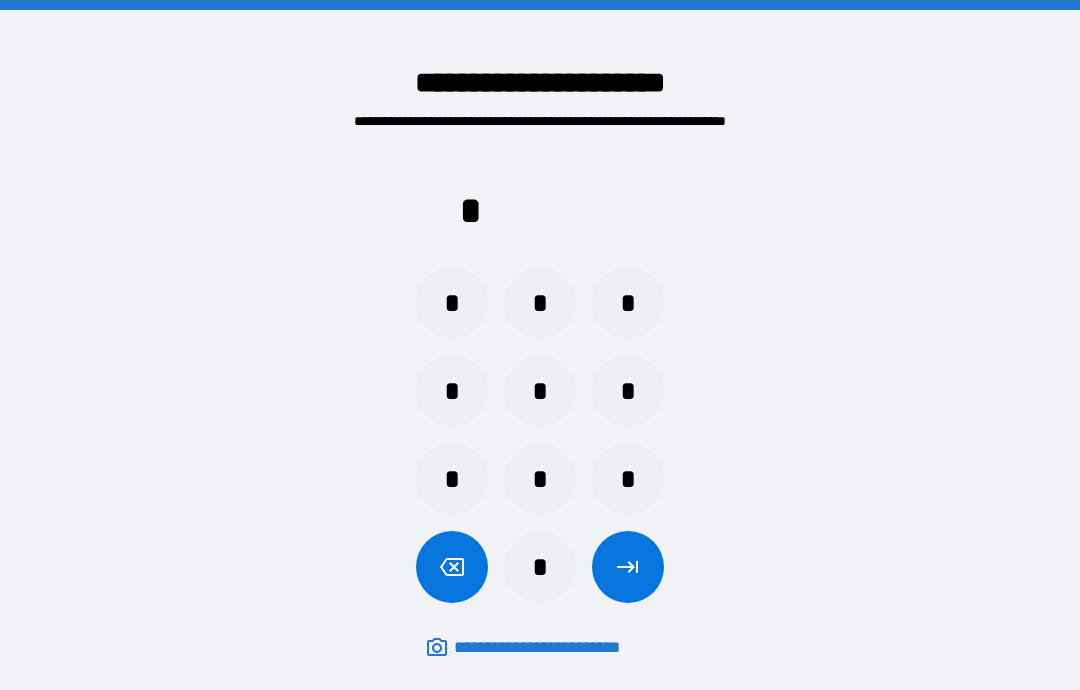 click on "*" at bounding box center (540, 391) 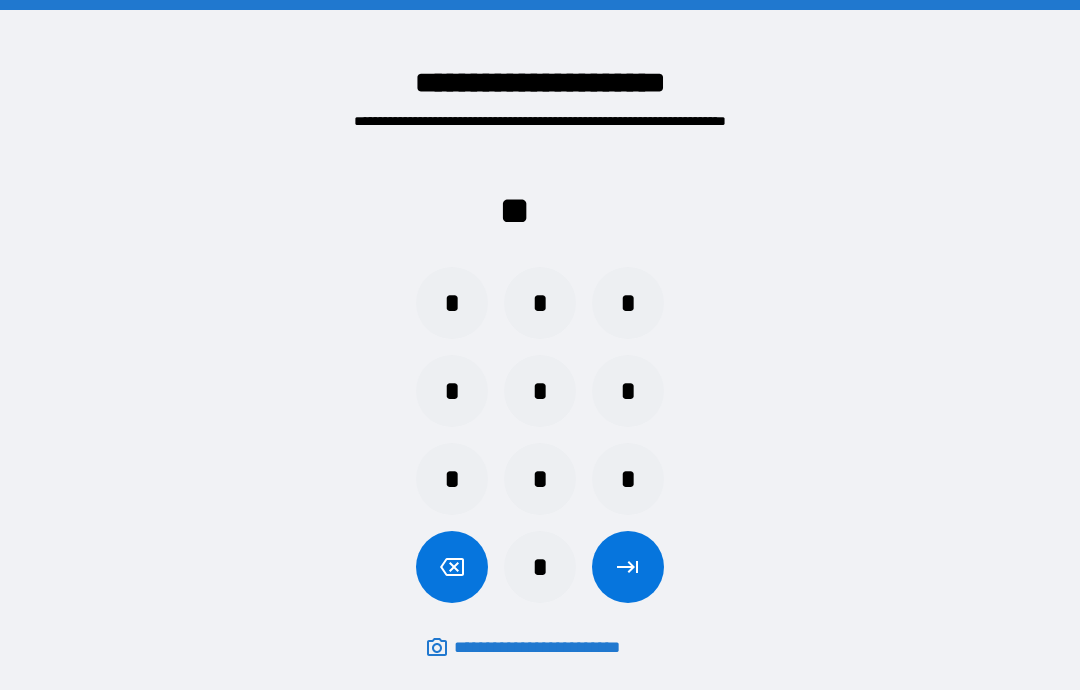 click on "*" at bounding box center (452, 479) 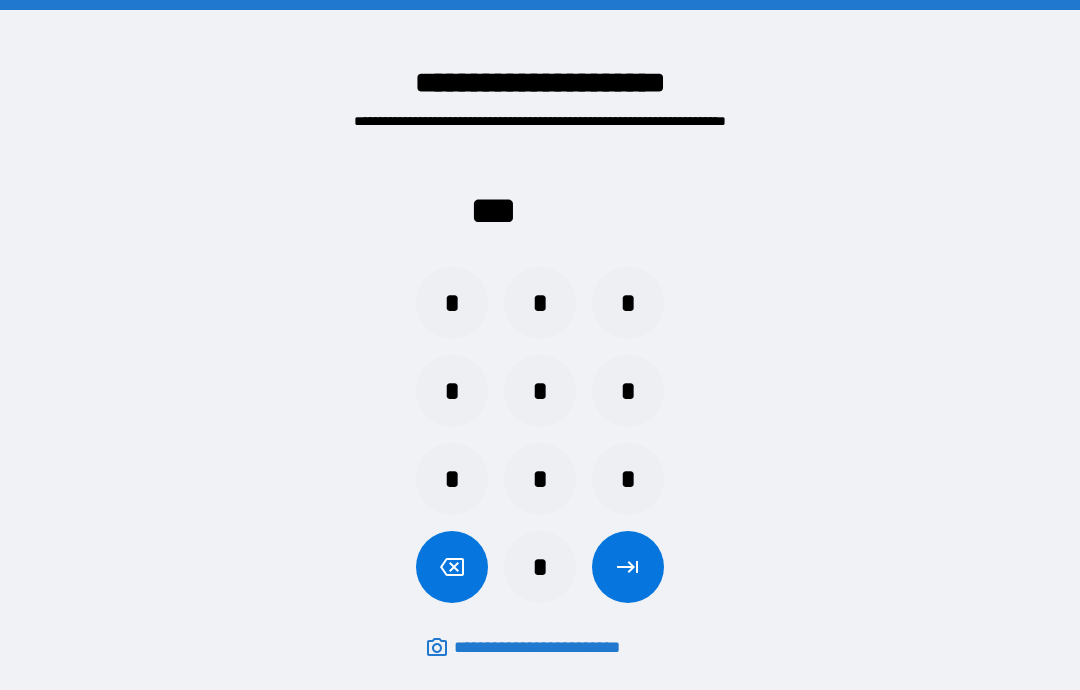 click on "*" at bounding box center (540, 391) 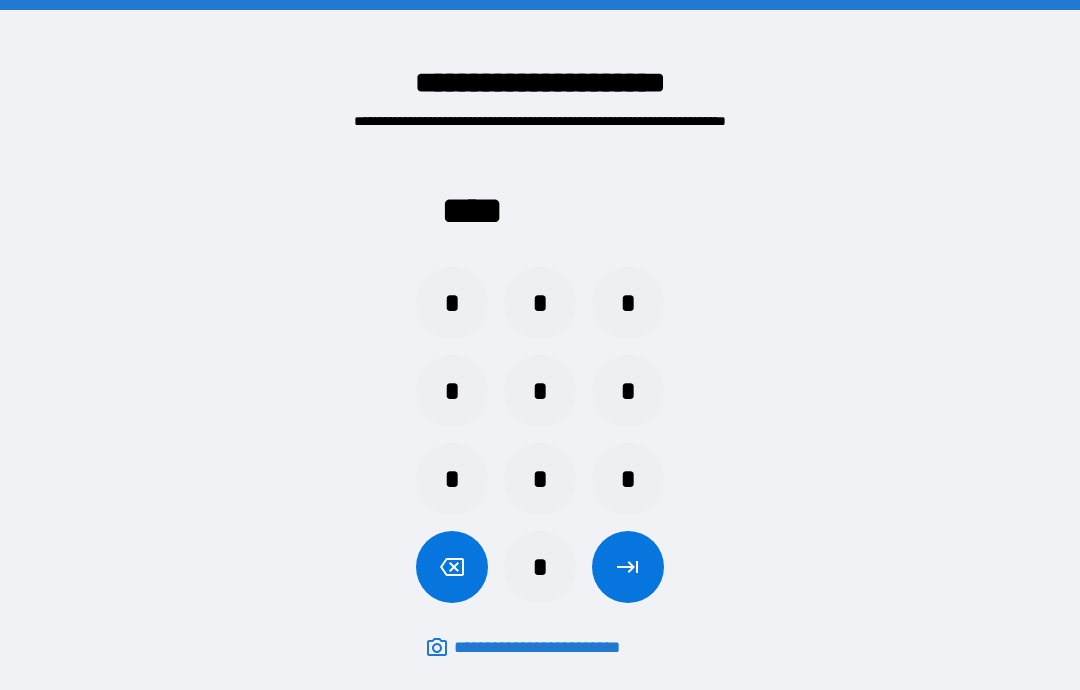 click at bounding box center (628, 567) 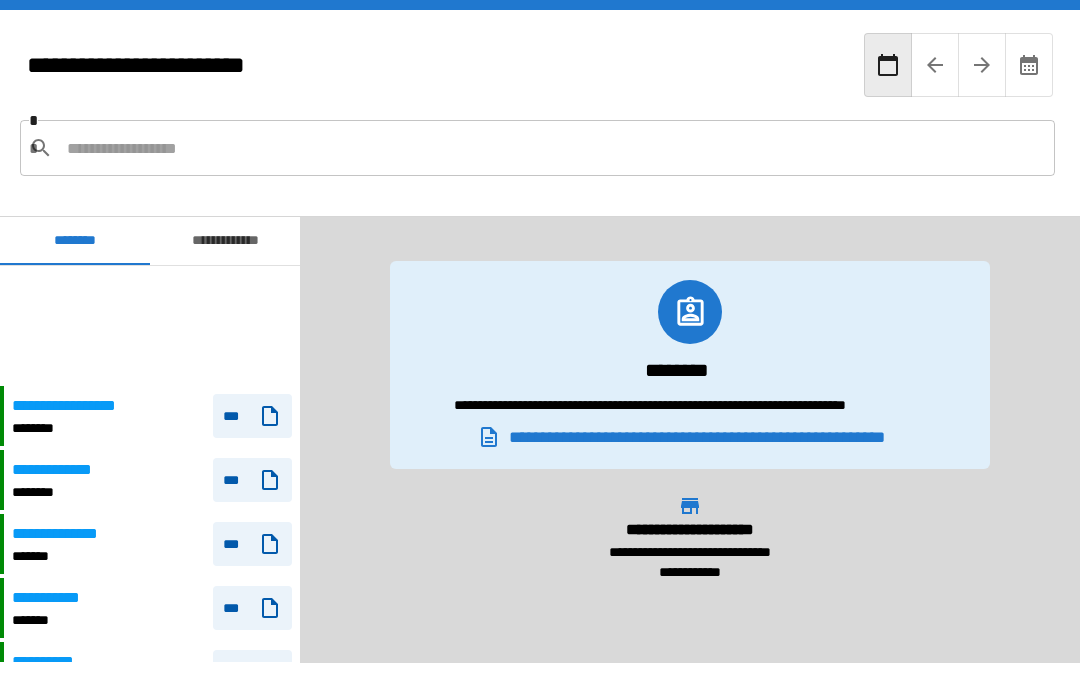 scroll, scrollTop: 120, scrollLeft: 0, axis: vertical 